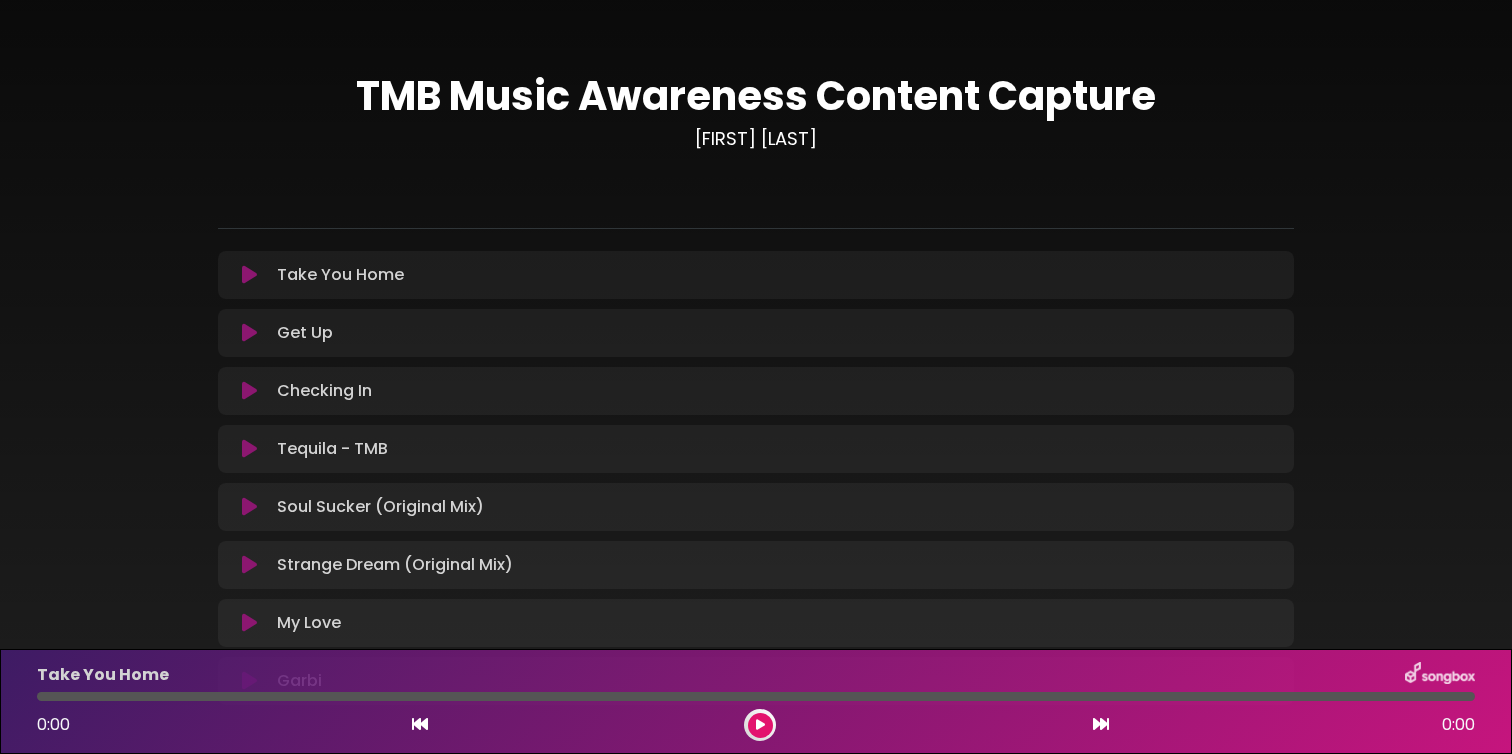 scroll, scrollTop: 0, scrollLeft: 0, axis: both 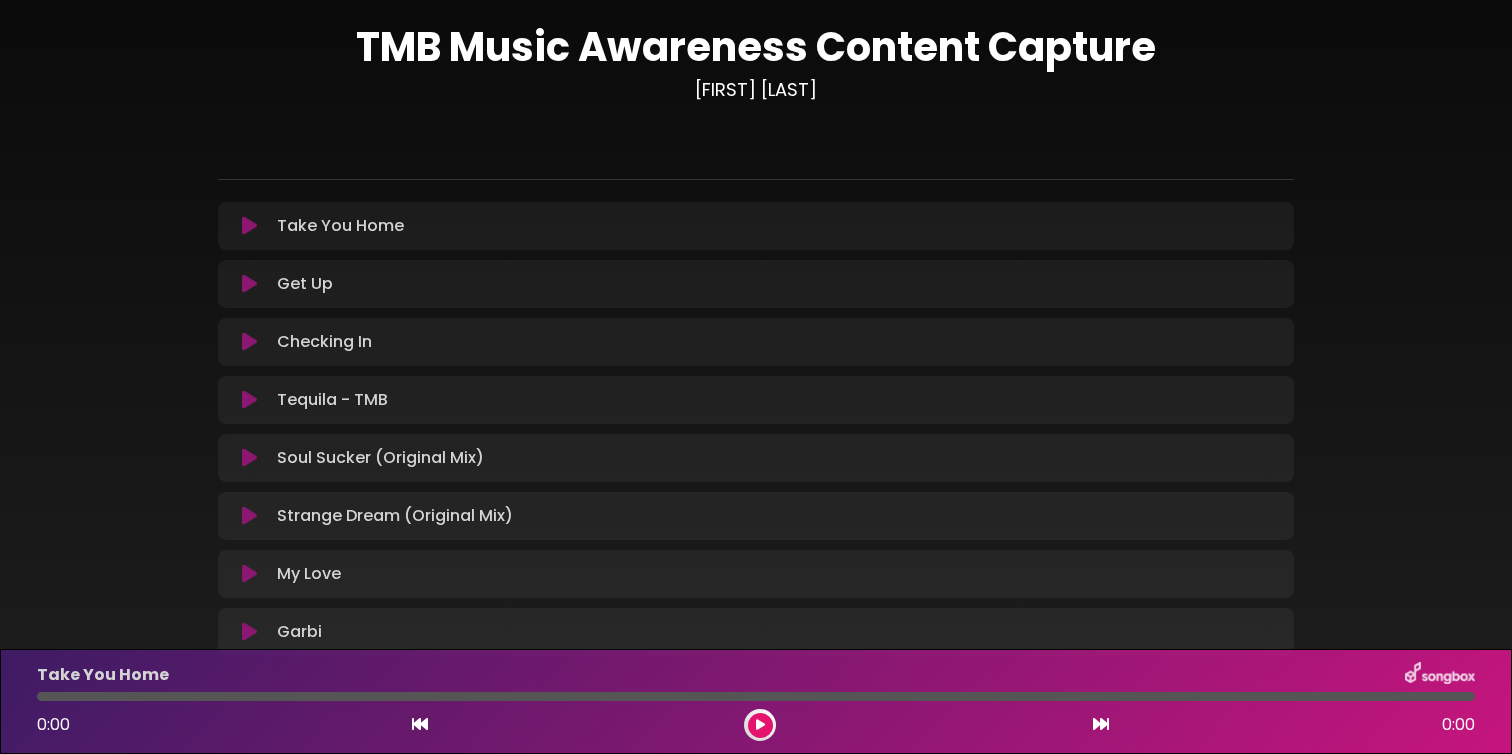 click at bounding box center [249, 226] 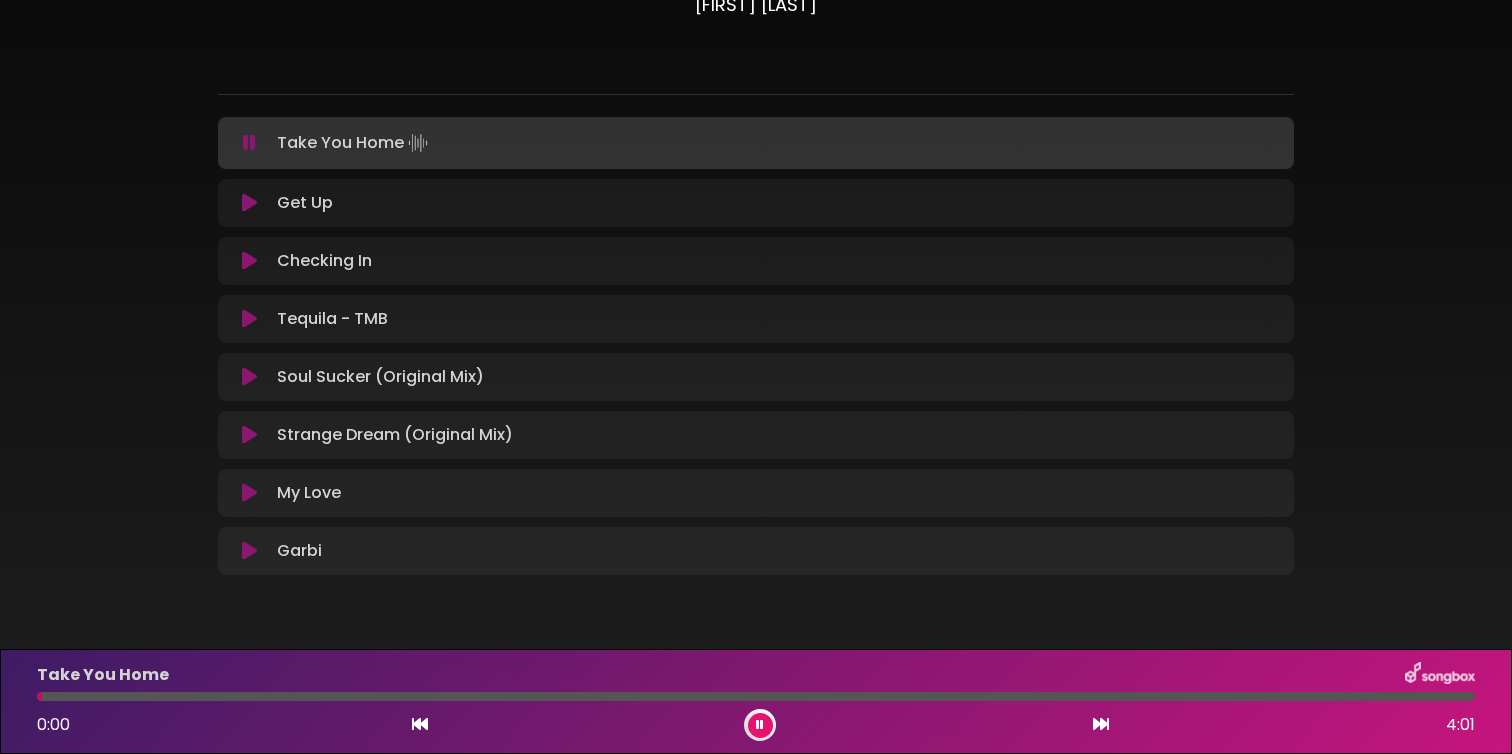 scroll, scrollTop: 132, scrollLeft: 0, axis: vertical 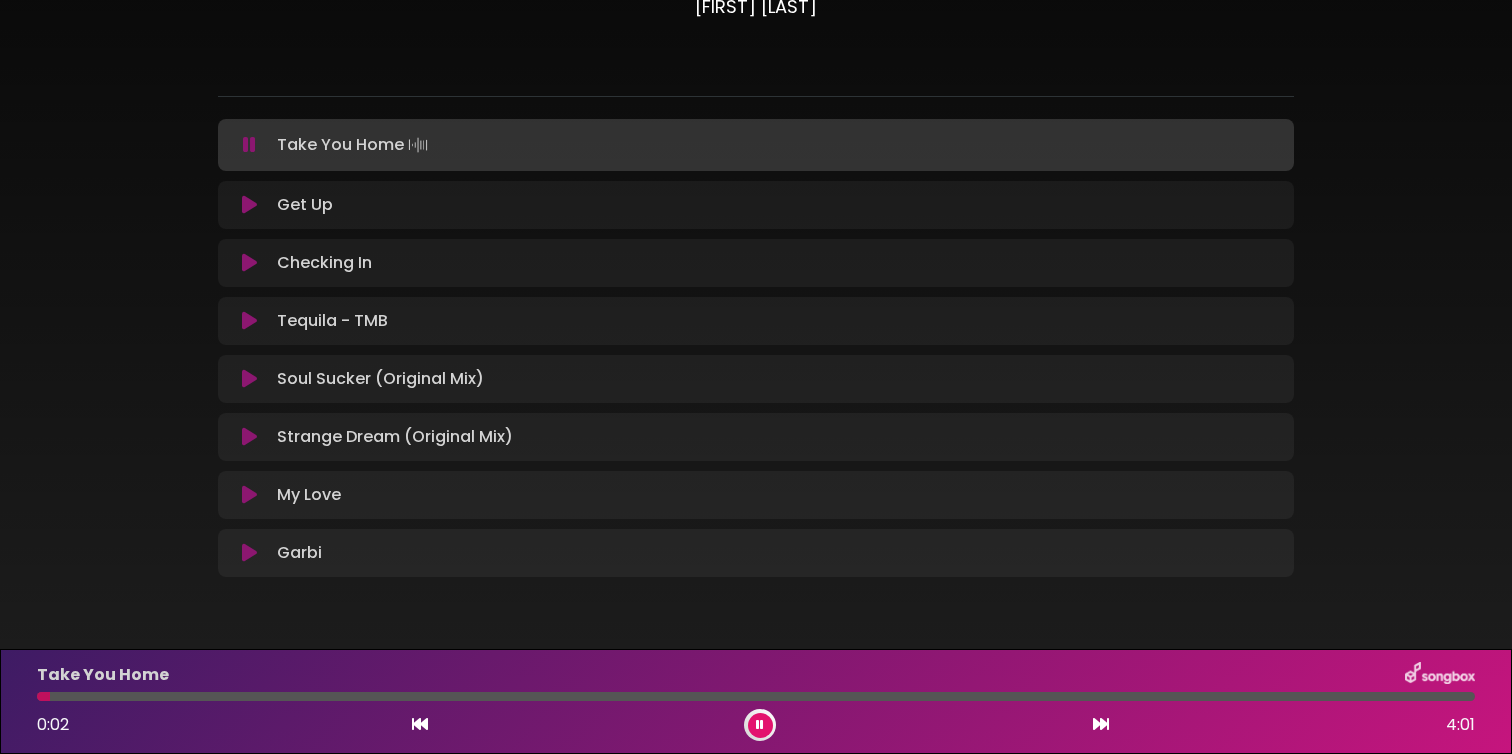 click at bounding box center (756, 696) 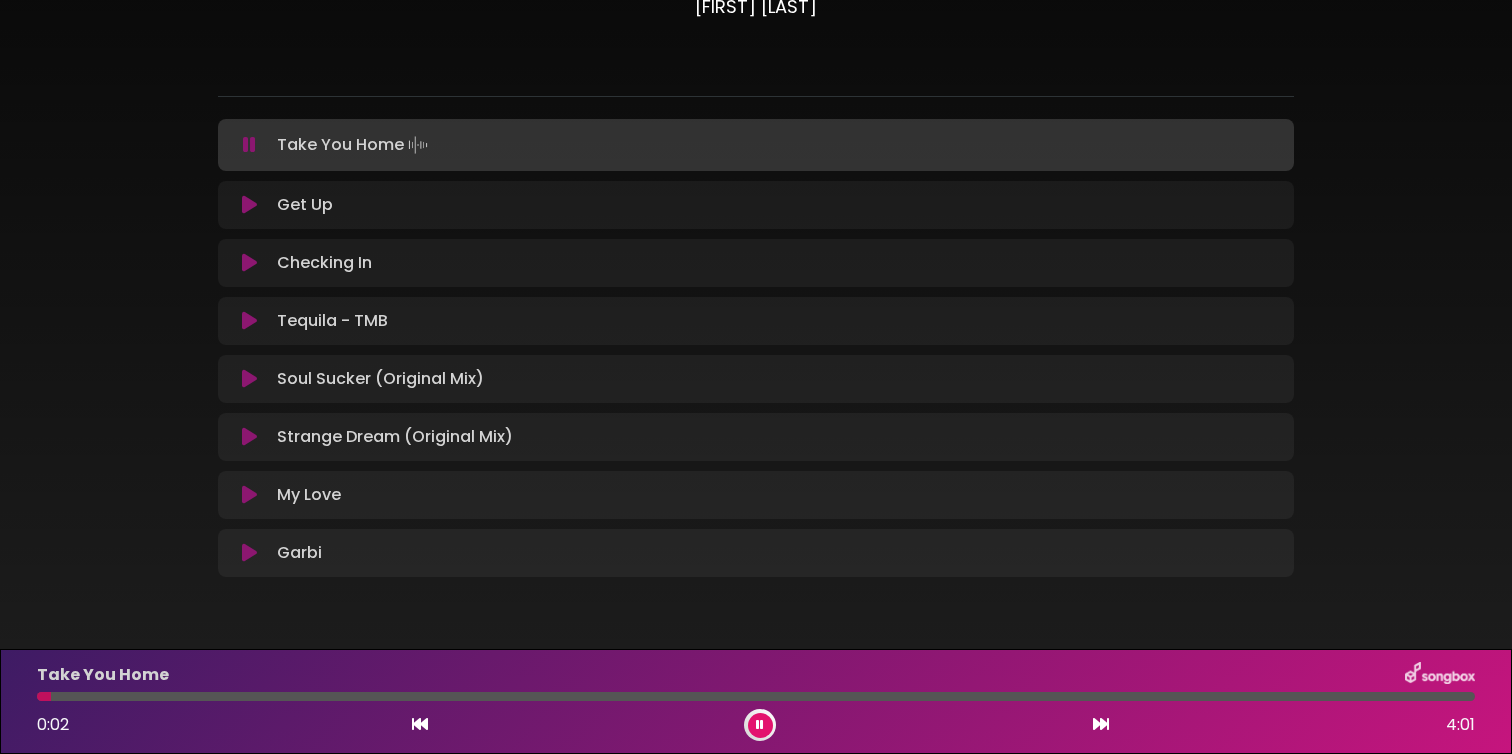 click on "Take You Home
[TIME]
[TIME]" at bounding box center [756, 701] 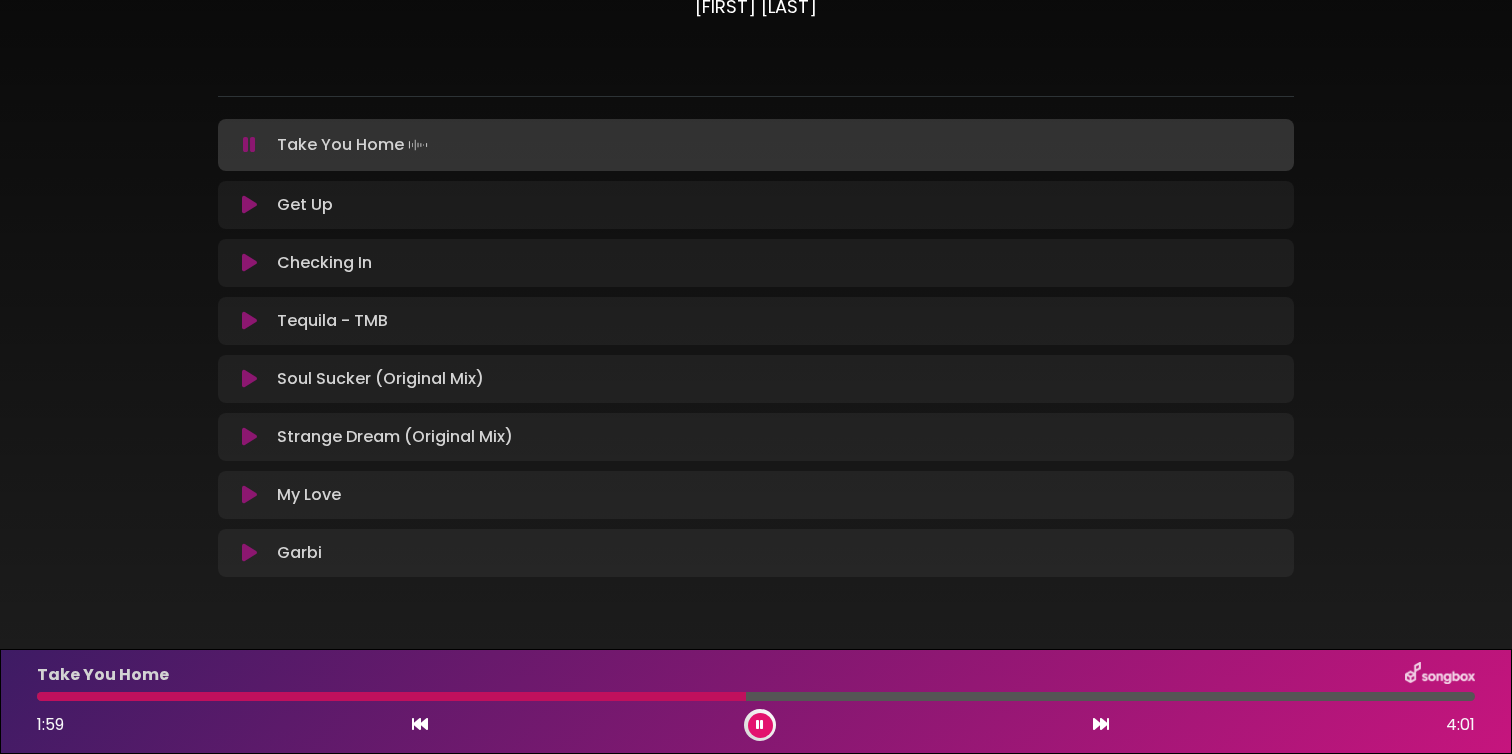 click at bounding box center [249, 205] 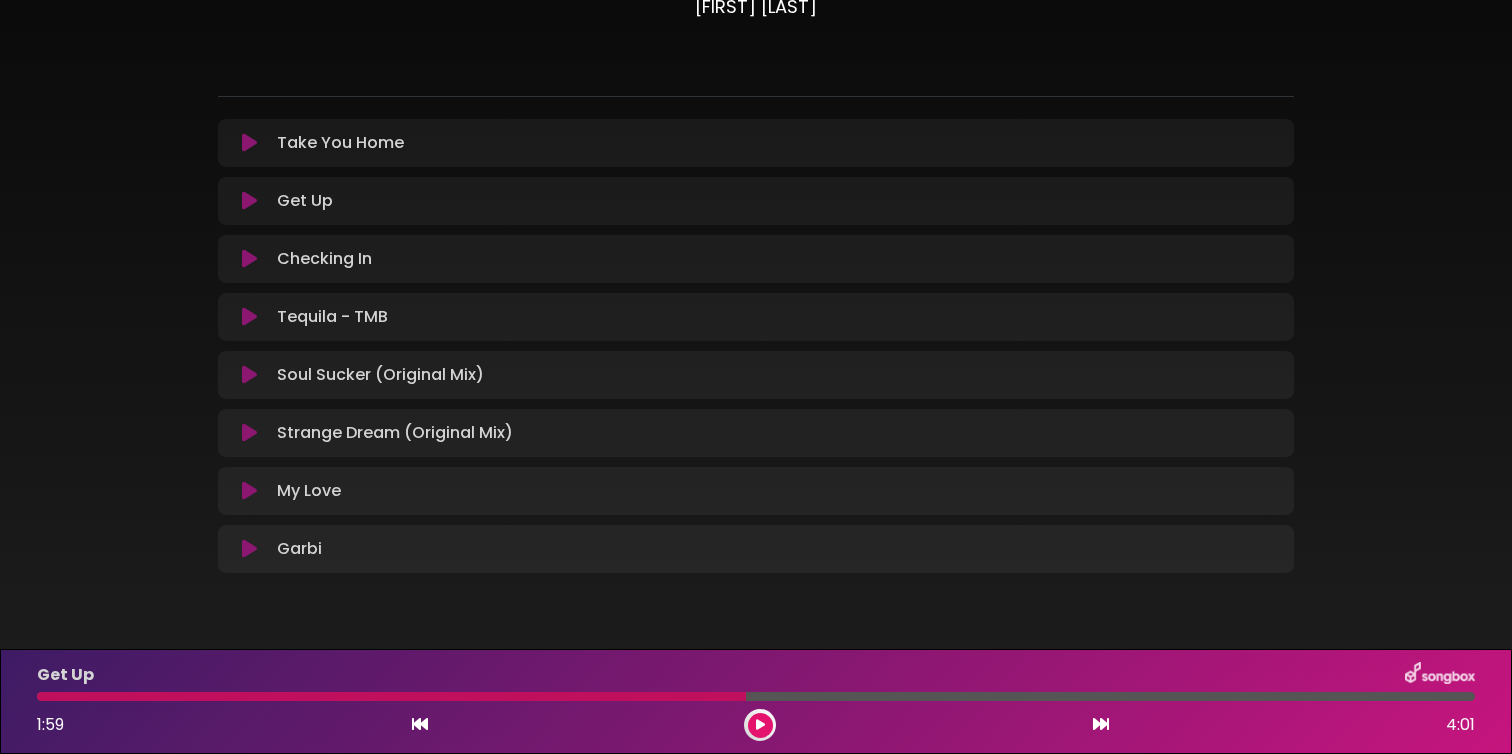 click on "Get Up" at bounding box center [756, 675] 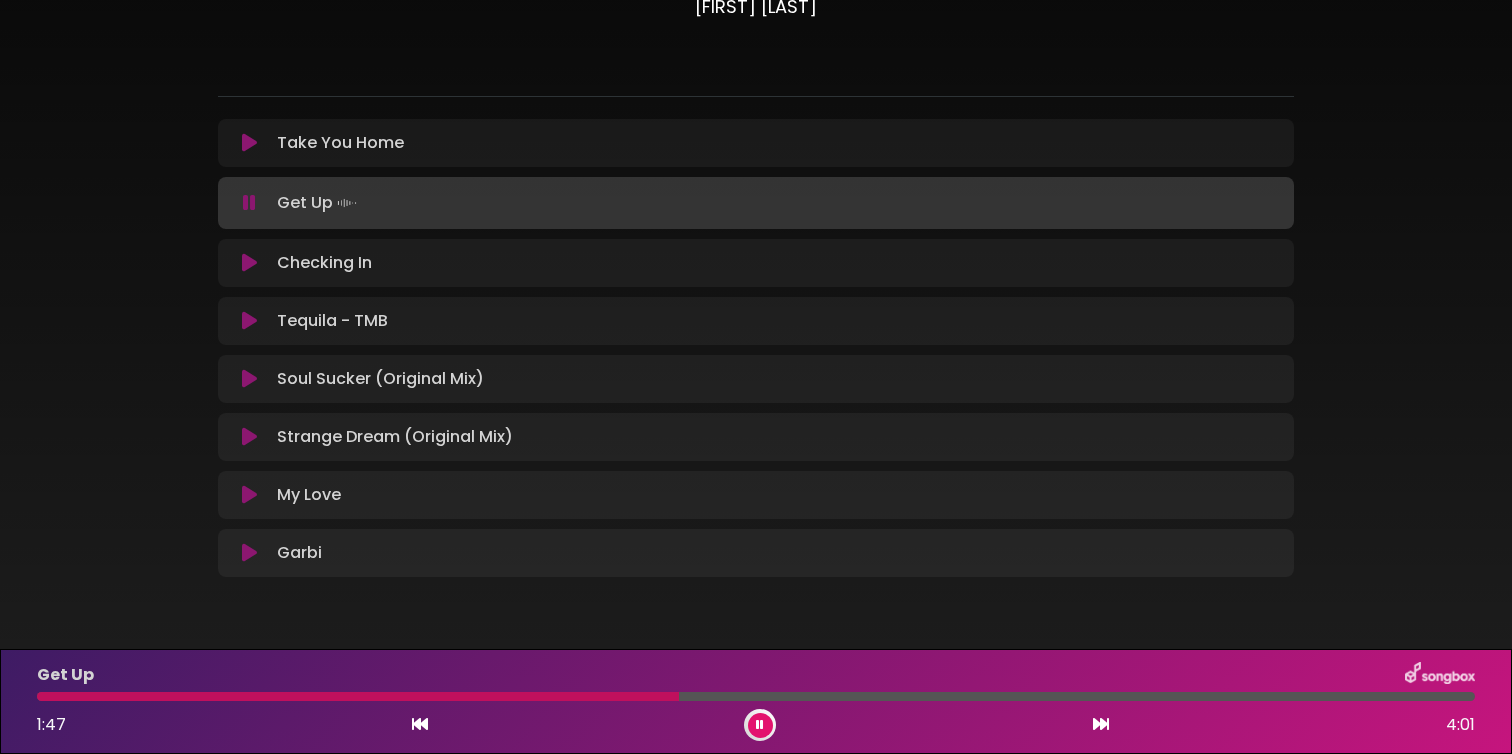 click at bounding box center (756, 696) 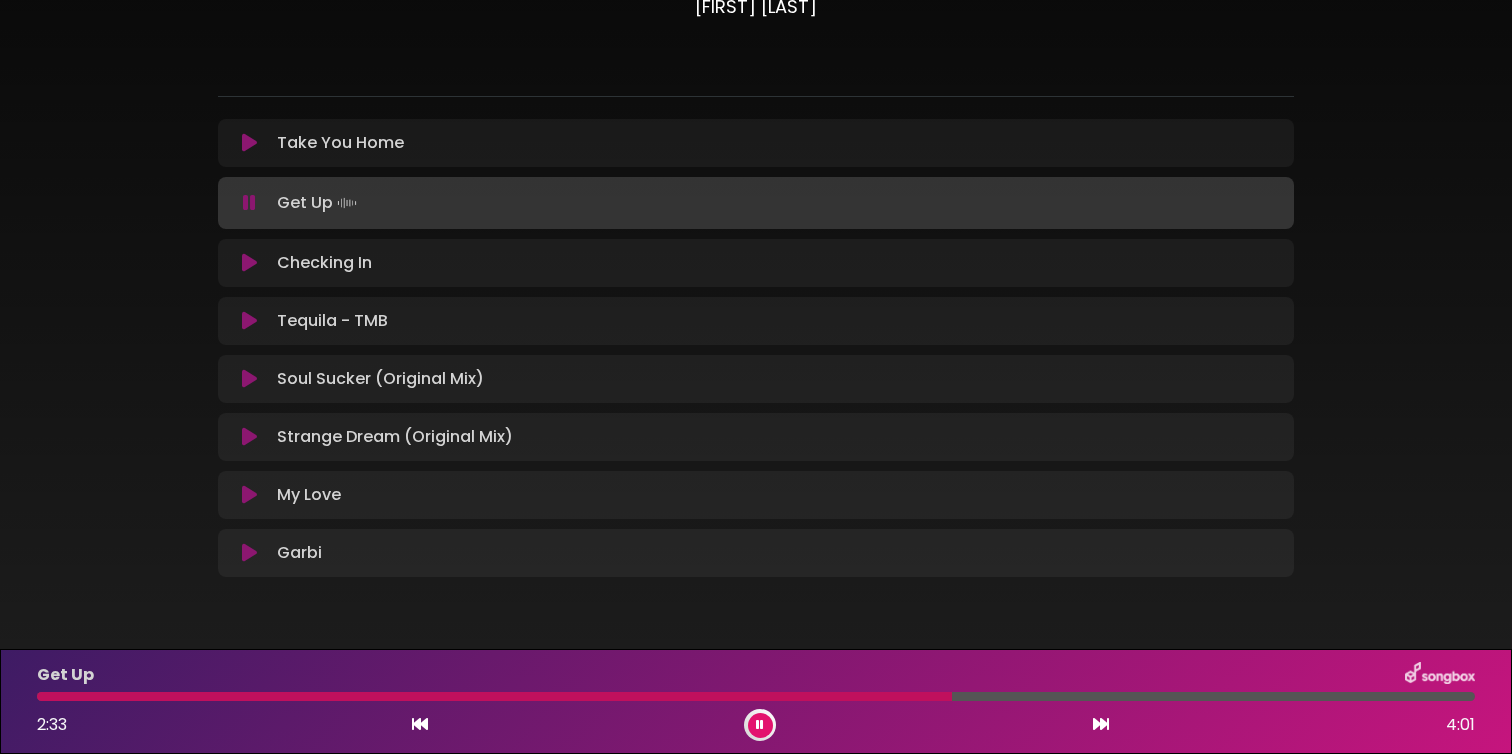 click on "Get Up
[TIME]
[TIME]" at bounding box center (756, 701) 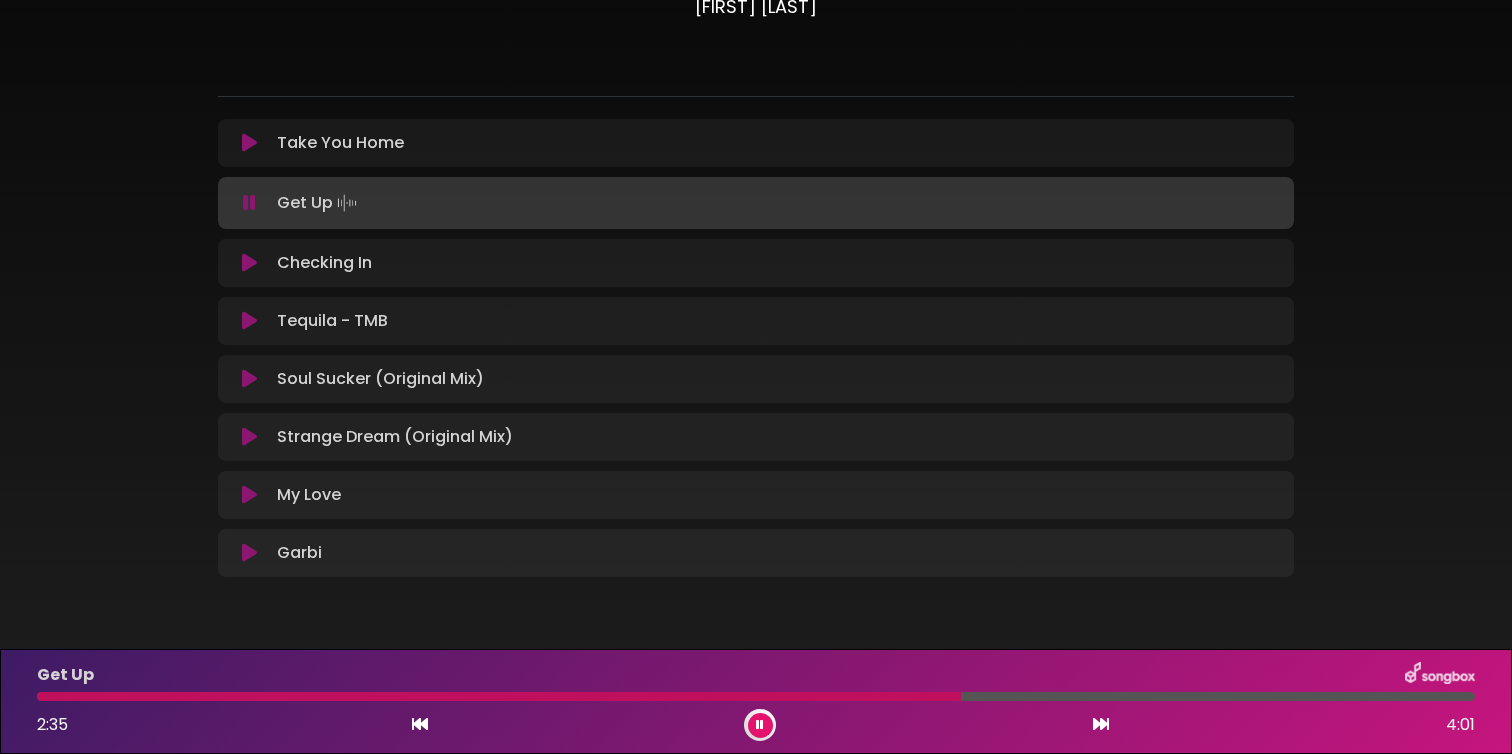 click at bounding box center [499, 696] 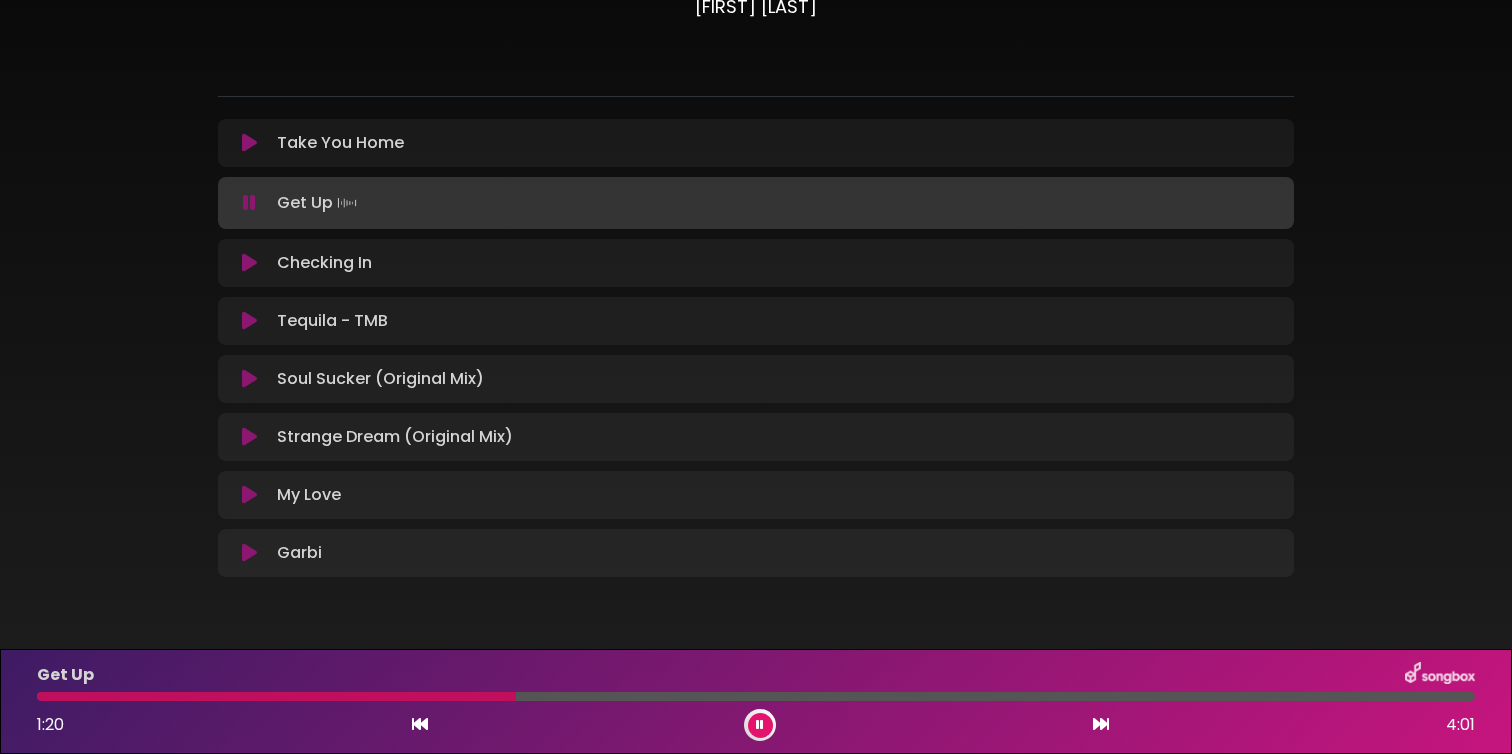 click at bounding box center (249, 203) 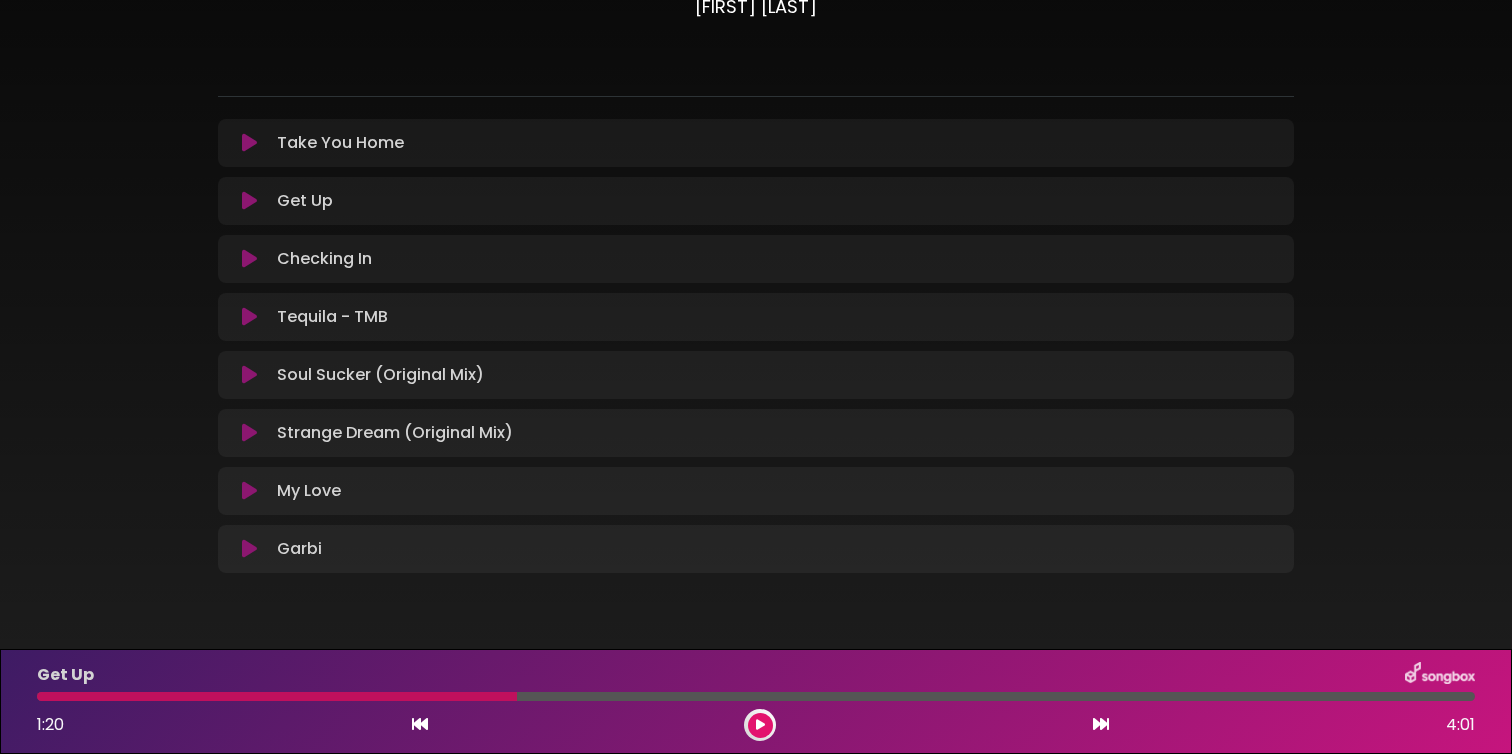 click at bounding box center (249, 259) 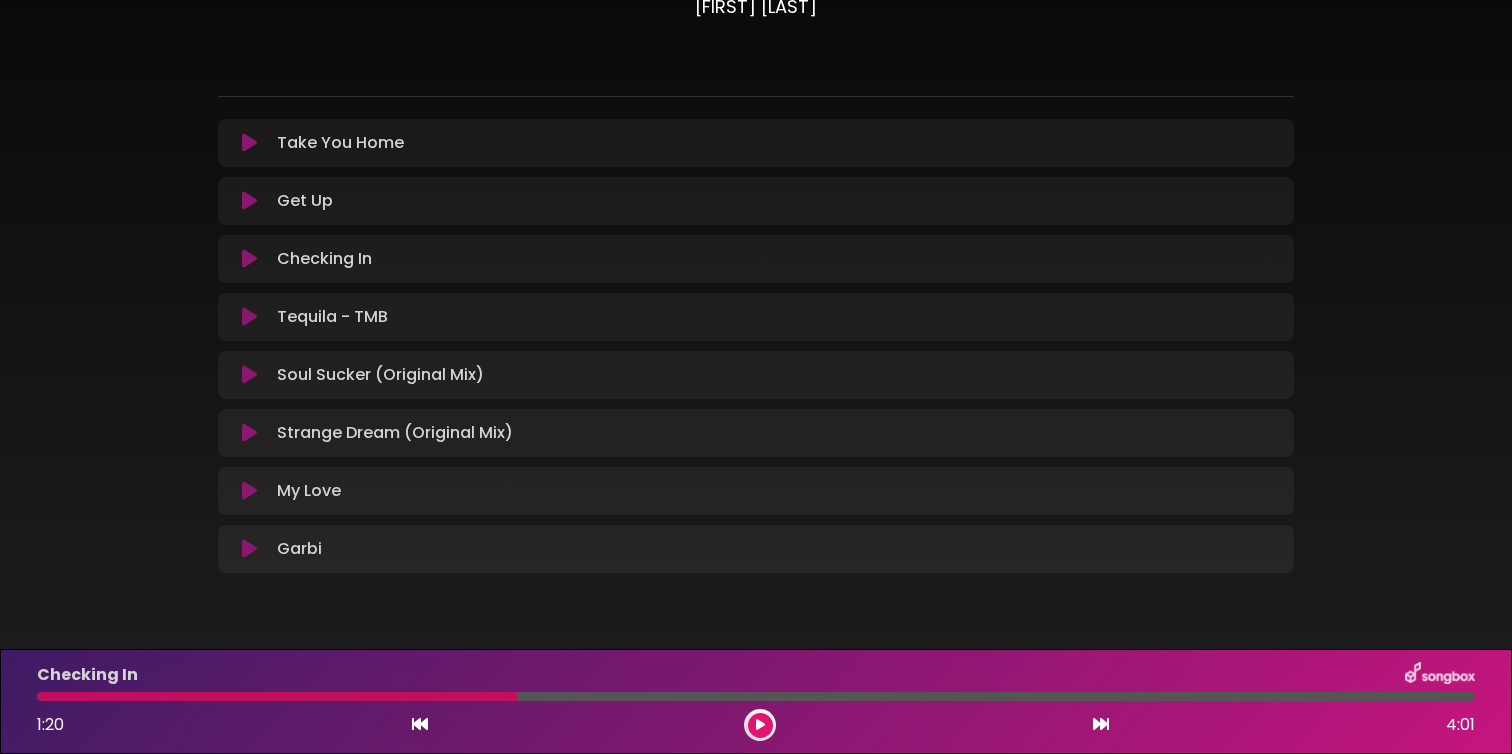 click at bounding box center [249, 317] 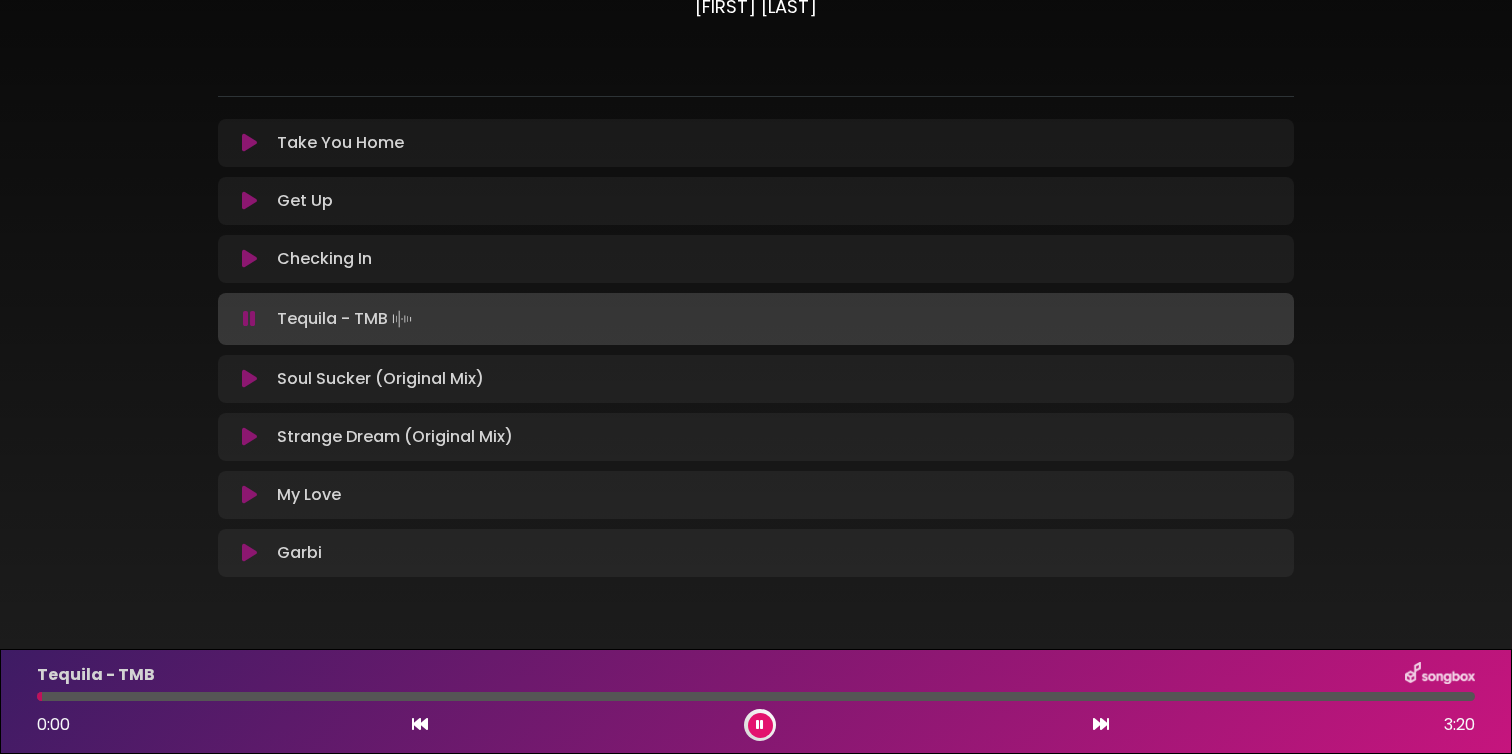 click at bounding box center [756, 696] 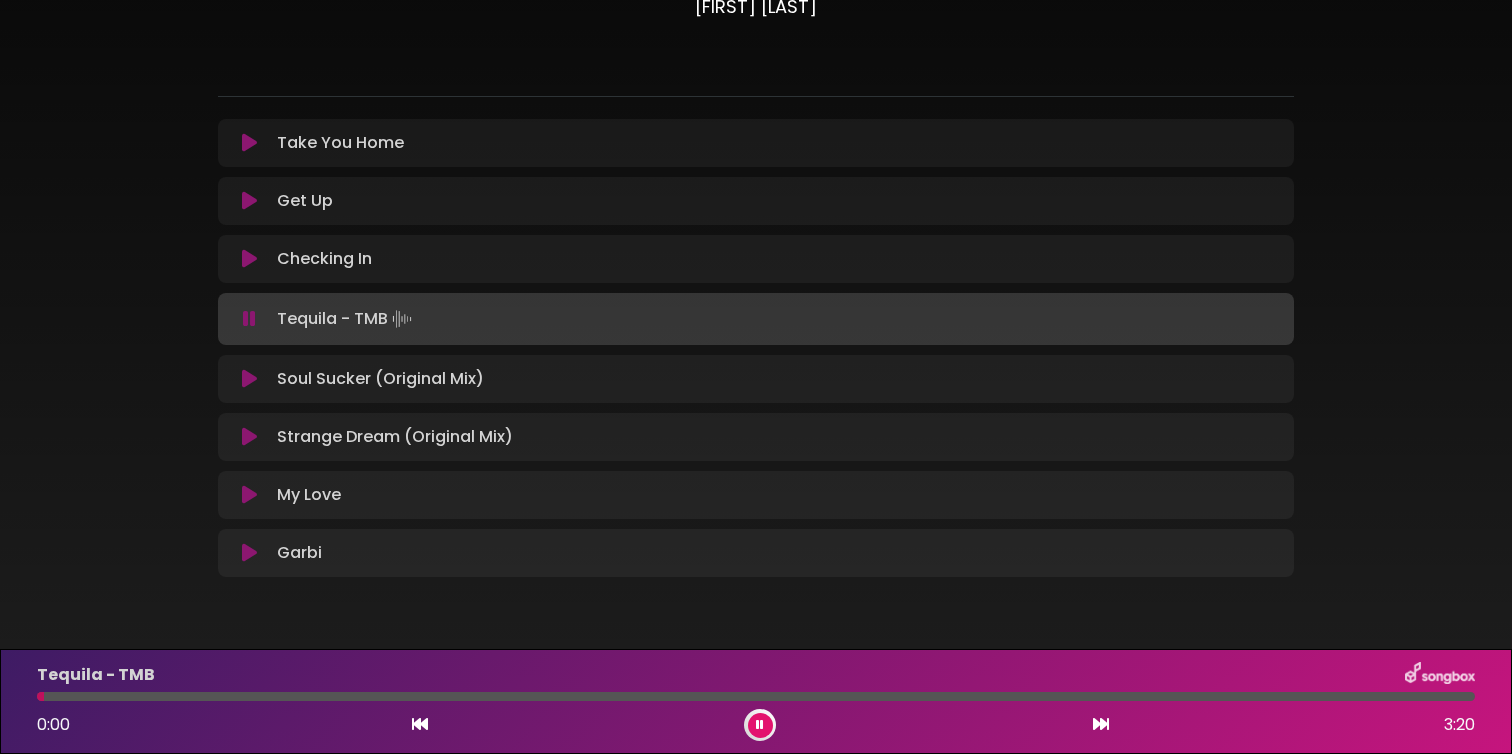 click at bounding box center [756, 696] 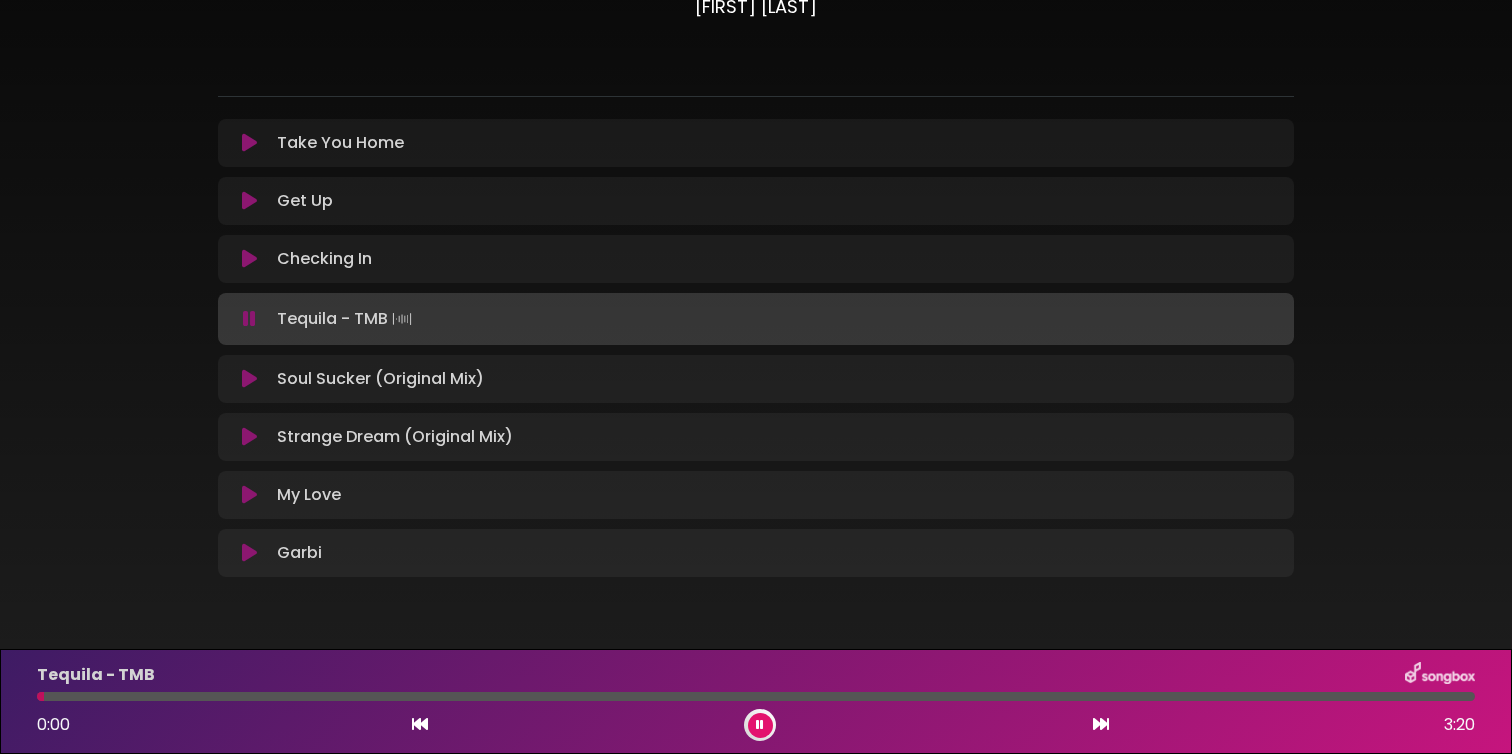 click at bounding box center [756, 696] 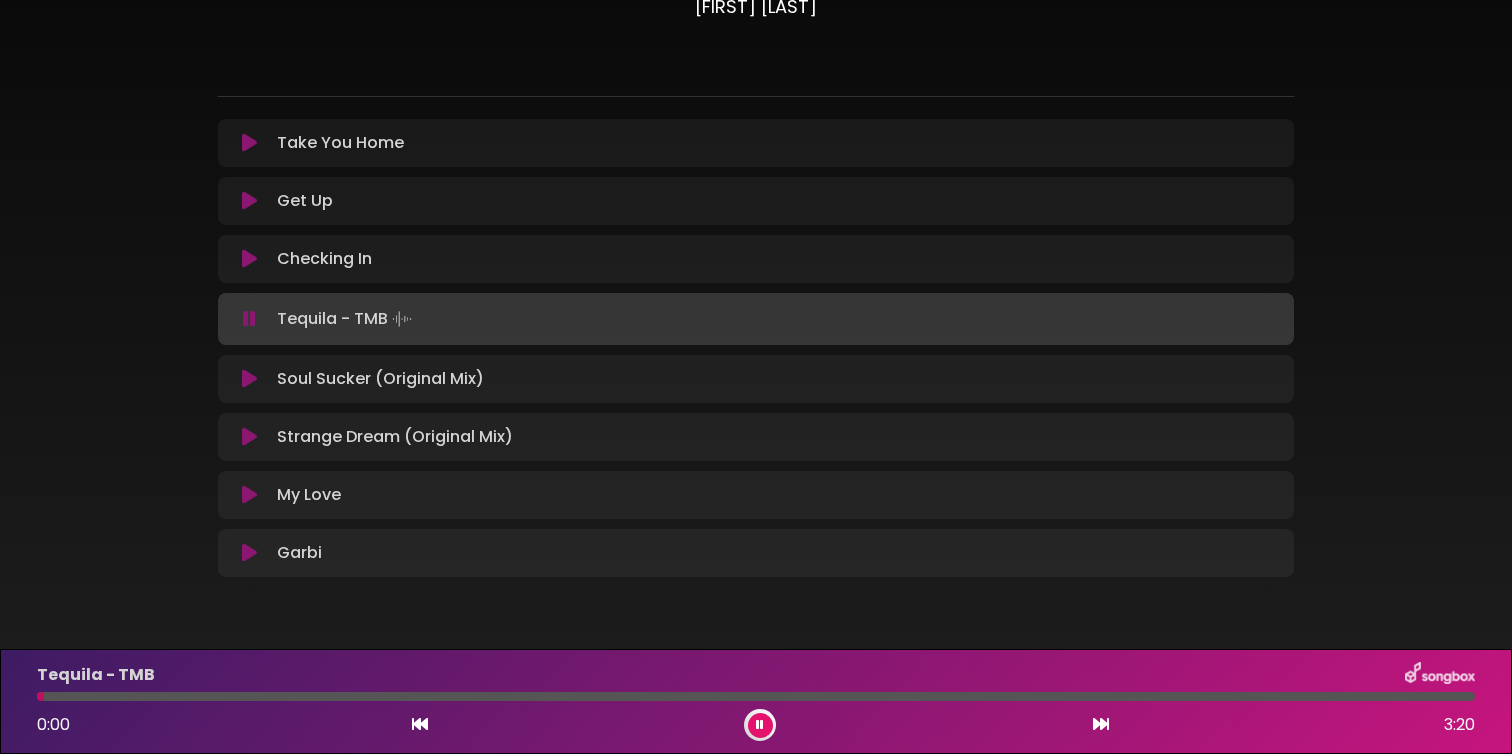 click at bounding box center [756, 696] 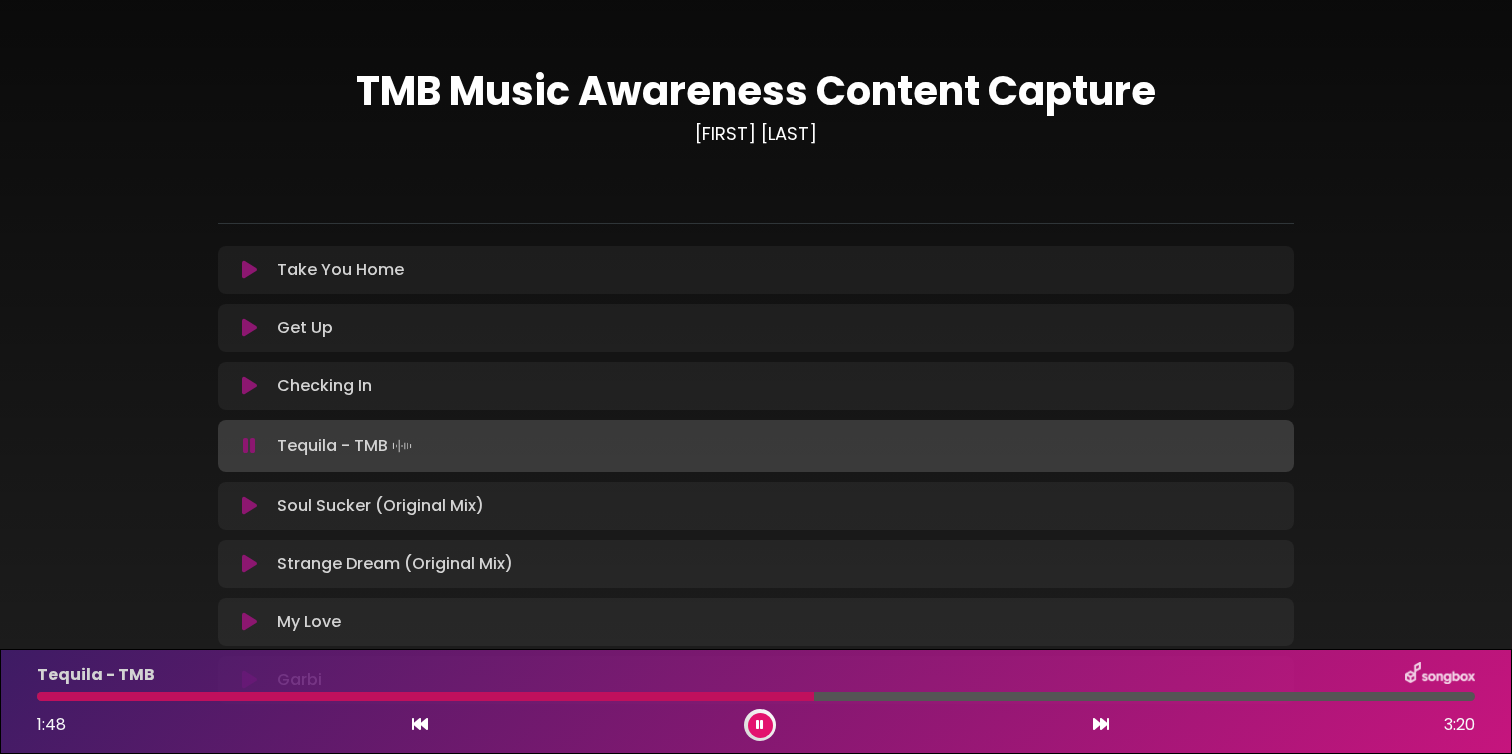 scroll, scrollTop: 0, scrollLeft: 0, axis: both 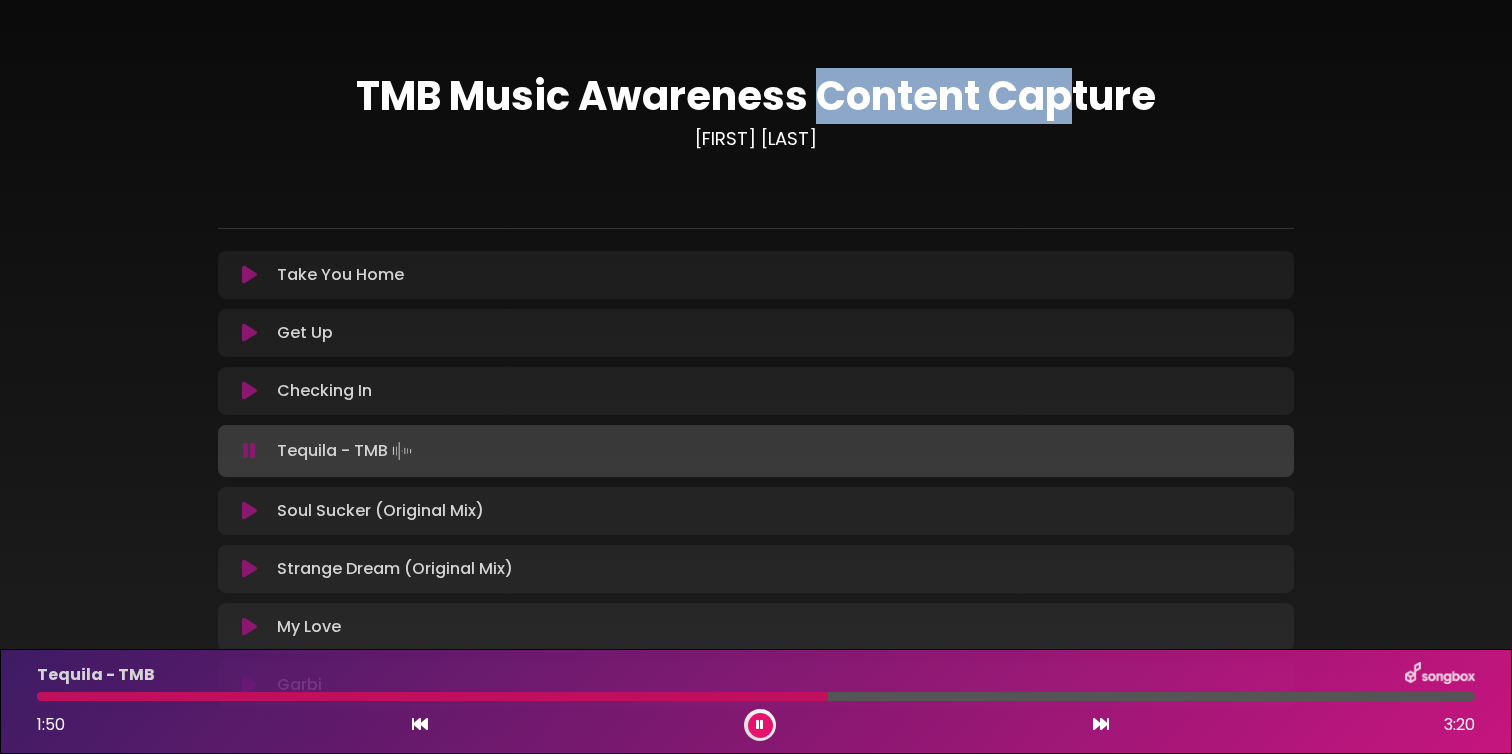 drag, startPoint x: 822, startPoint y: 111, endPoint x: 1077, endPoint y: 110, distance: 255.00197 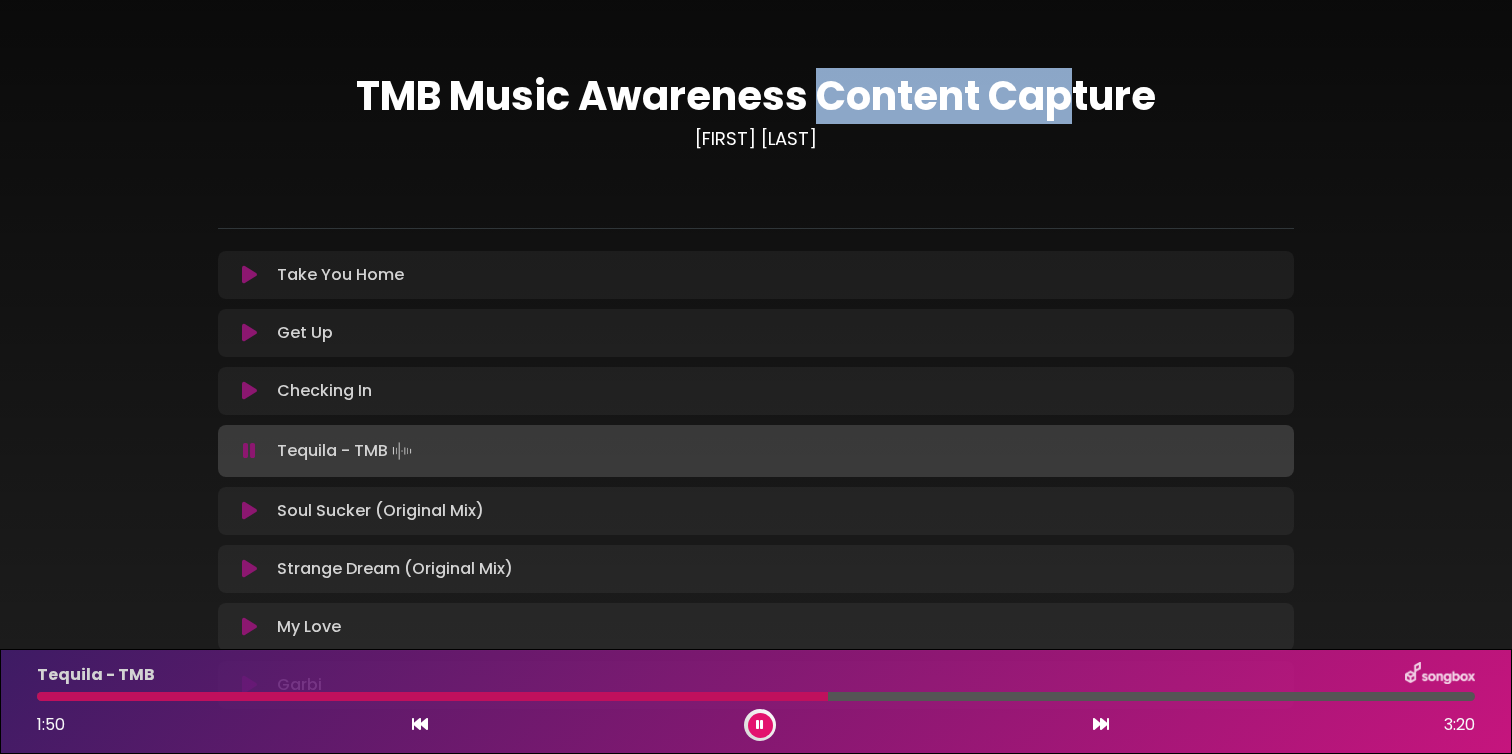 click on "TMB Music Awareness Content Capture" at bounding box center [756, 96] 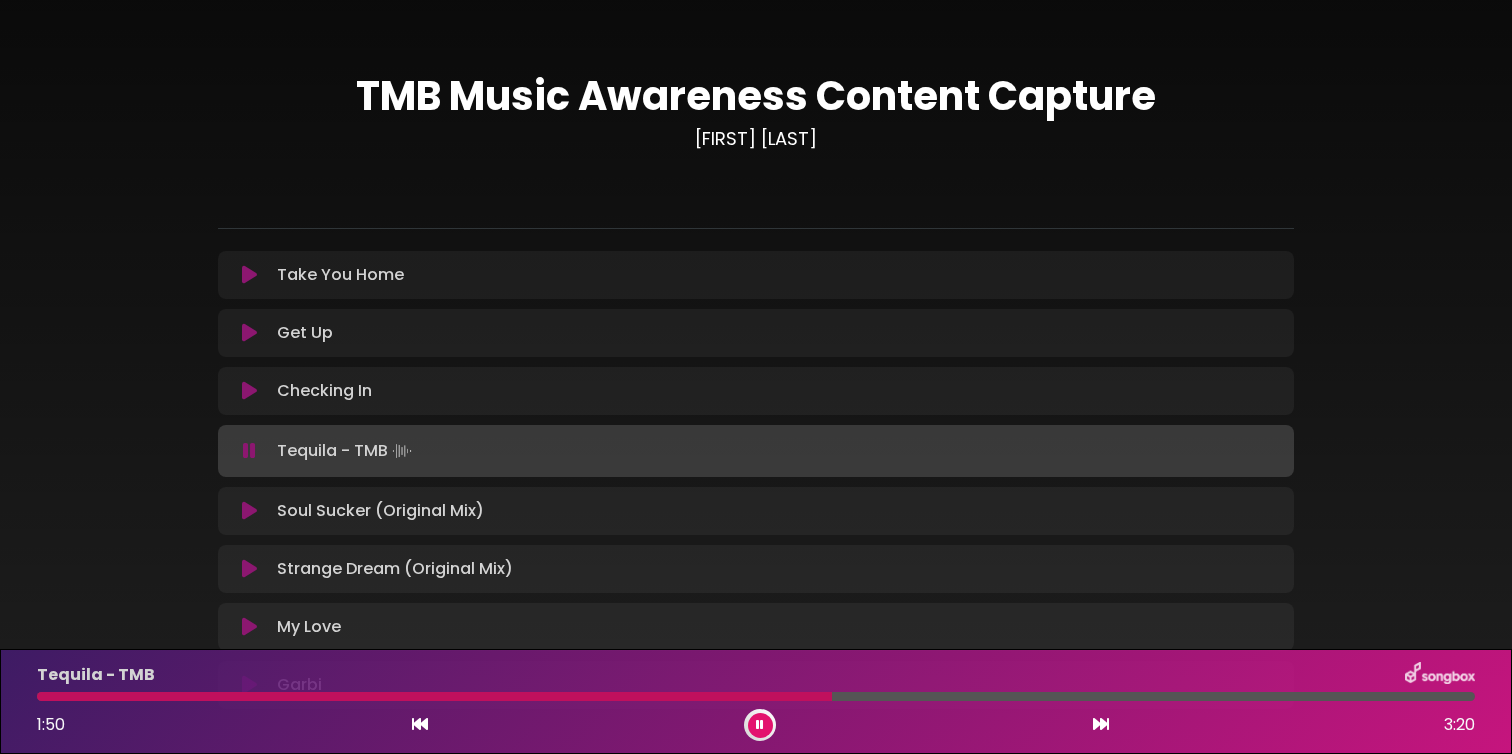 click on "TMB Music Awareness Content Capture
[FIRST] [LAST]" at bounding box center [756, 119] 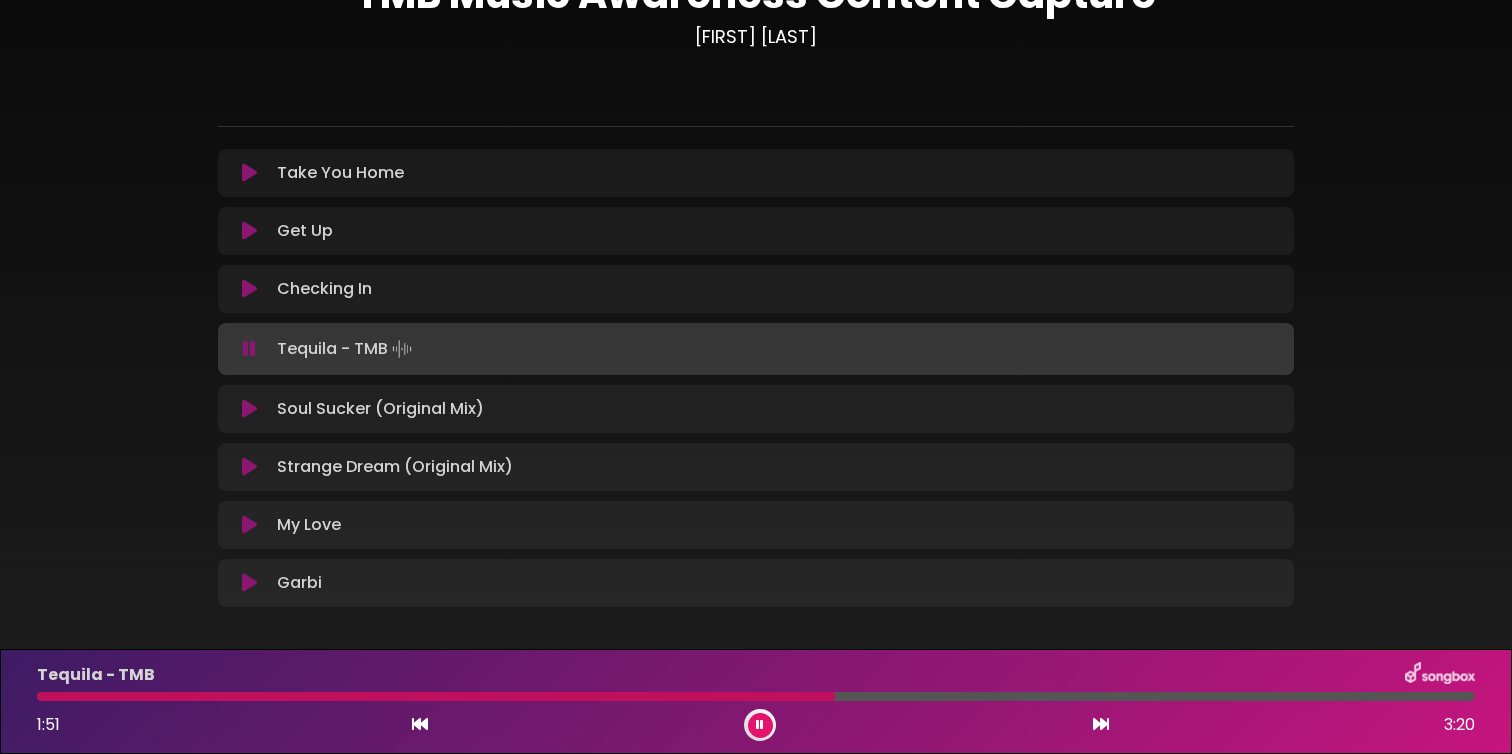 scroll, scrollTop: 124, scrollLeft: 0, axis: vertical 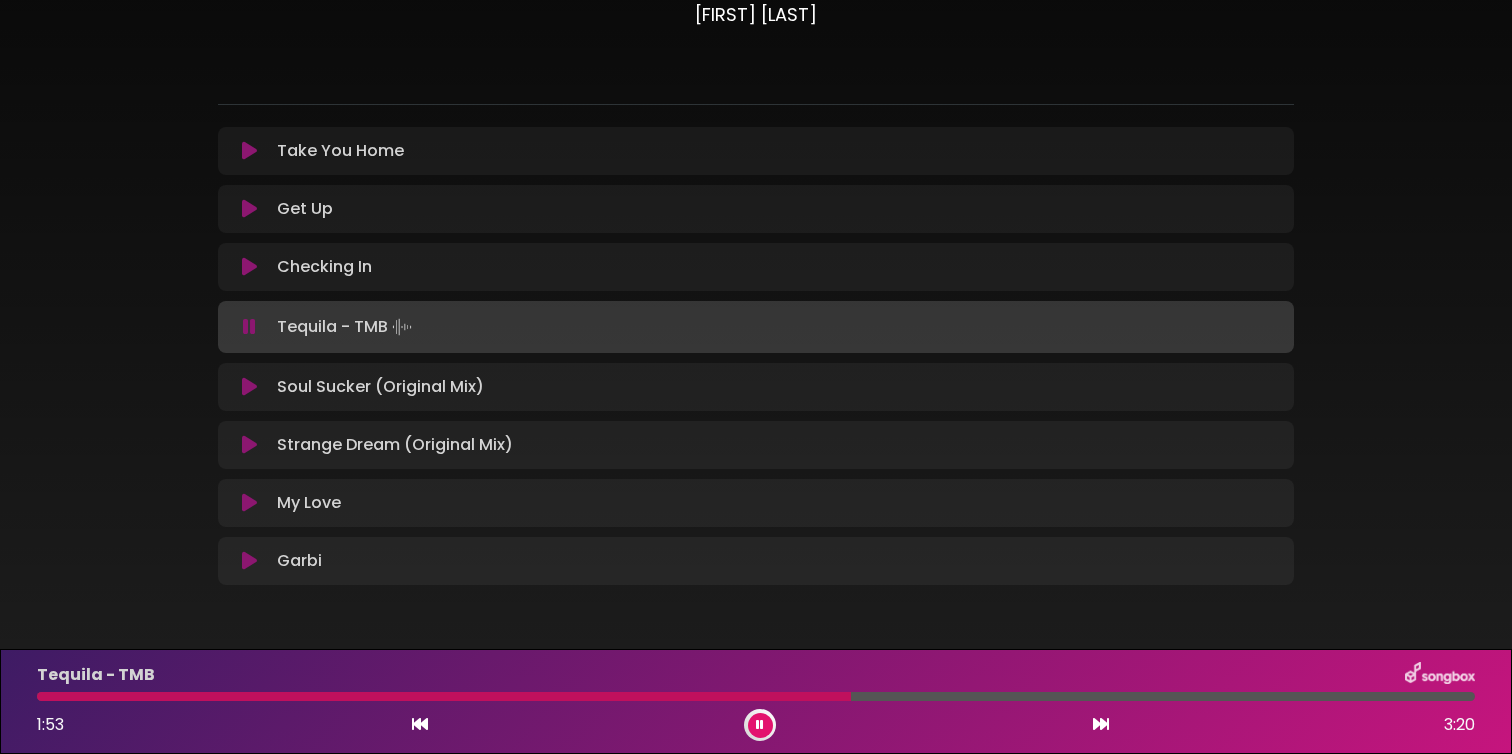 click at bounding box center (756, 696) 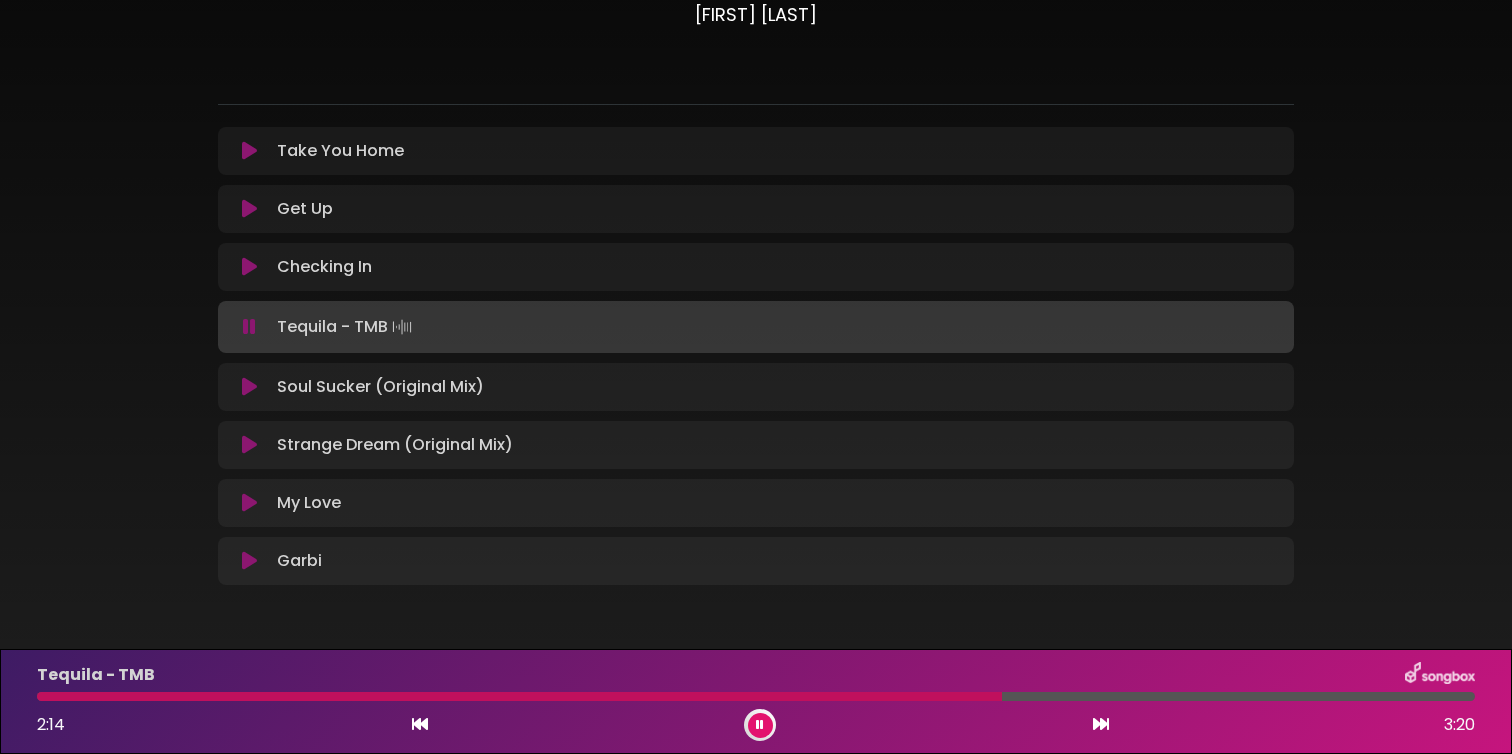 click on "Tequila - TMB
[TIME]
[TIME]" at bounding box center (756, 701) 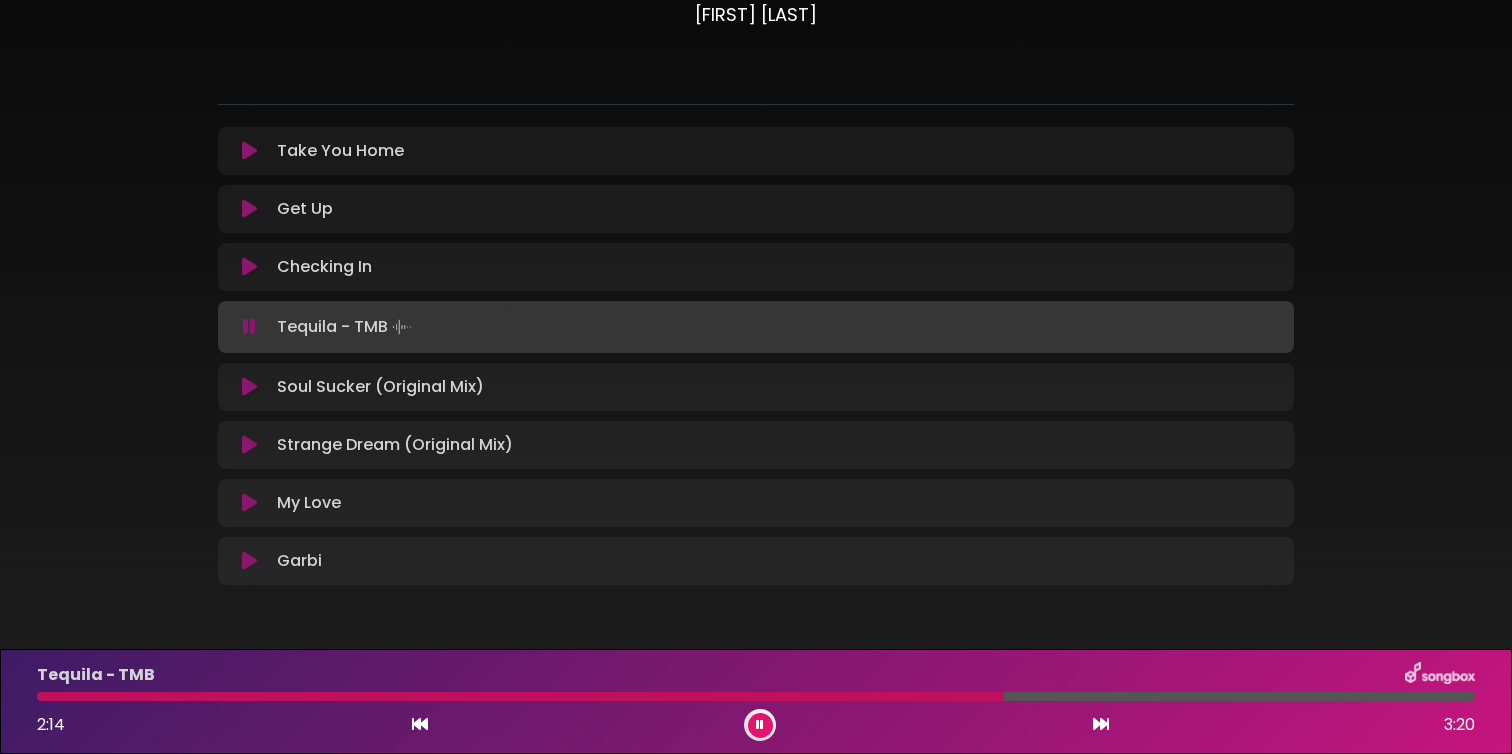 click at bounding box center (756, 696) 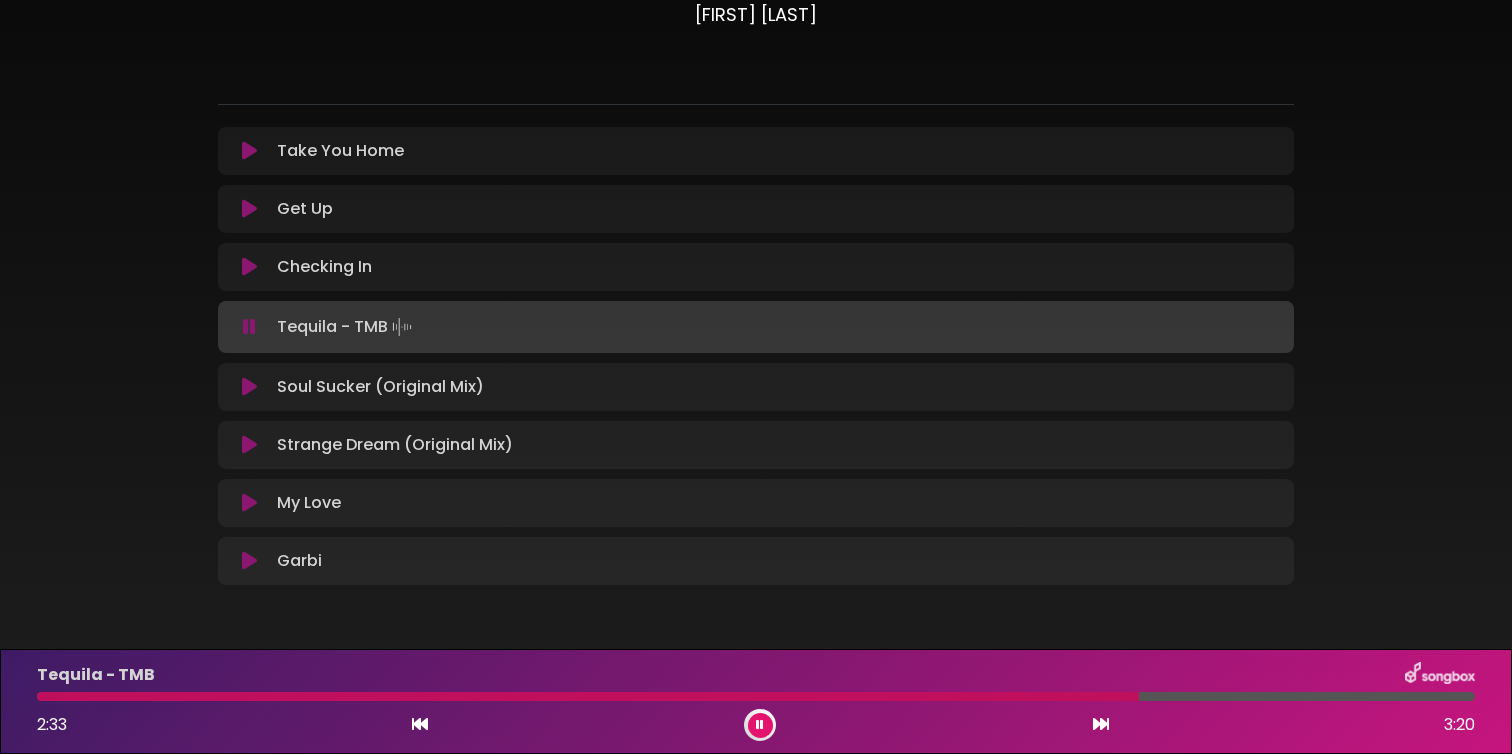 click at bounding box center [249, 387] 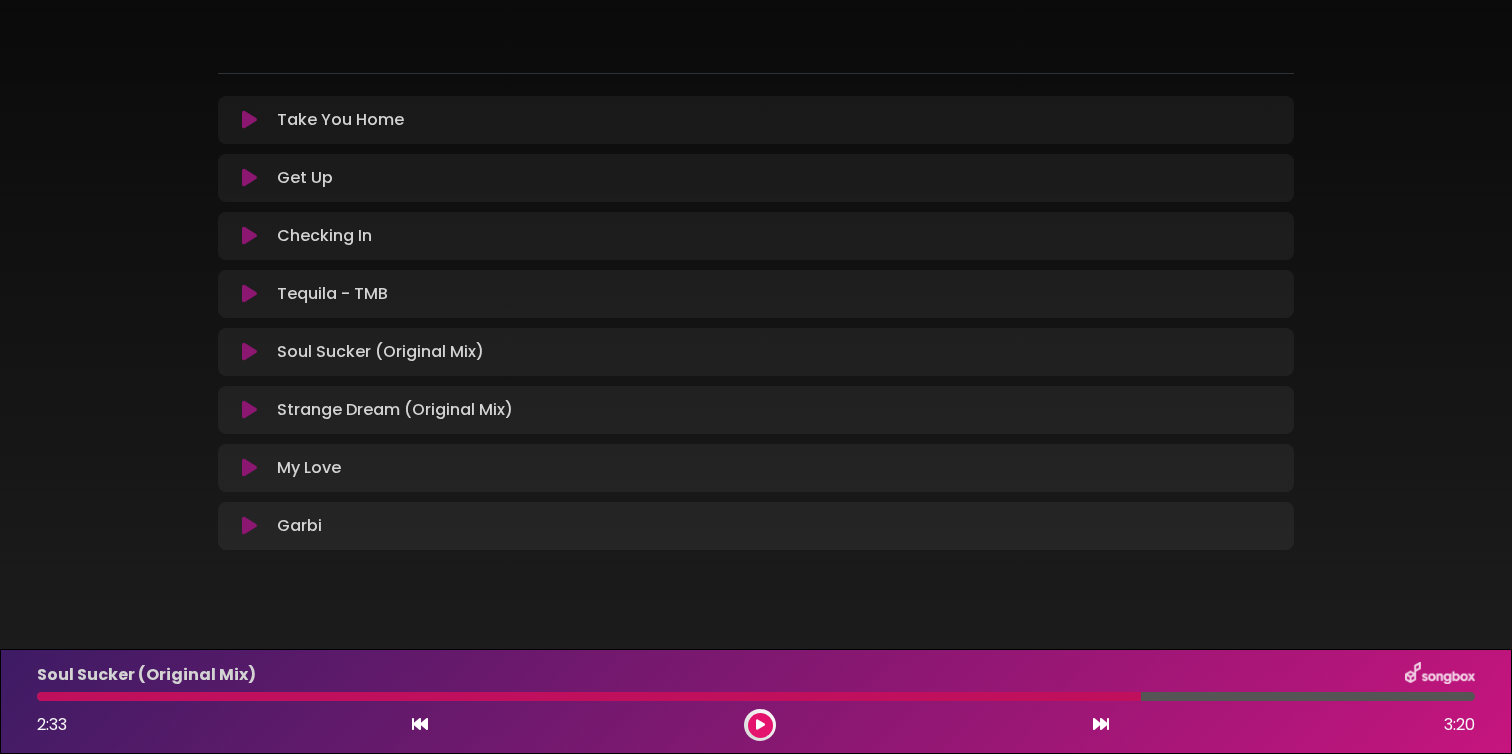 scroll, scrollTop: 183, scrollLeft: 0, axis: vertical 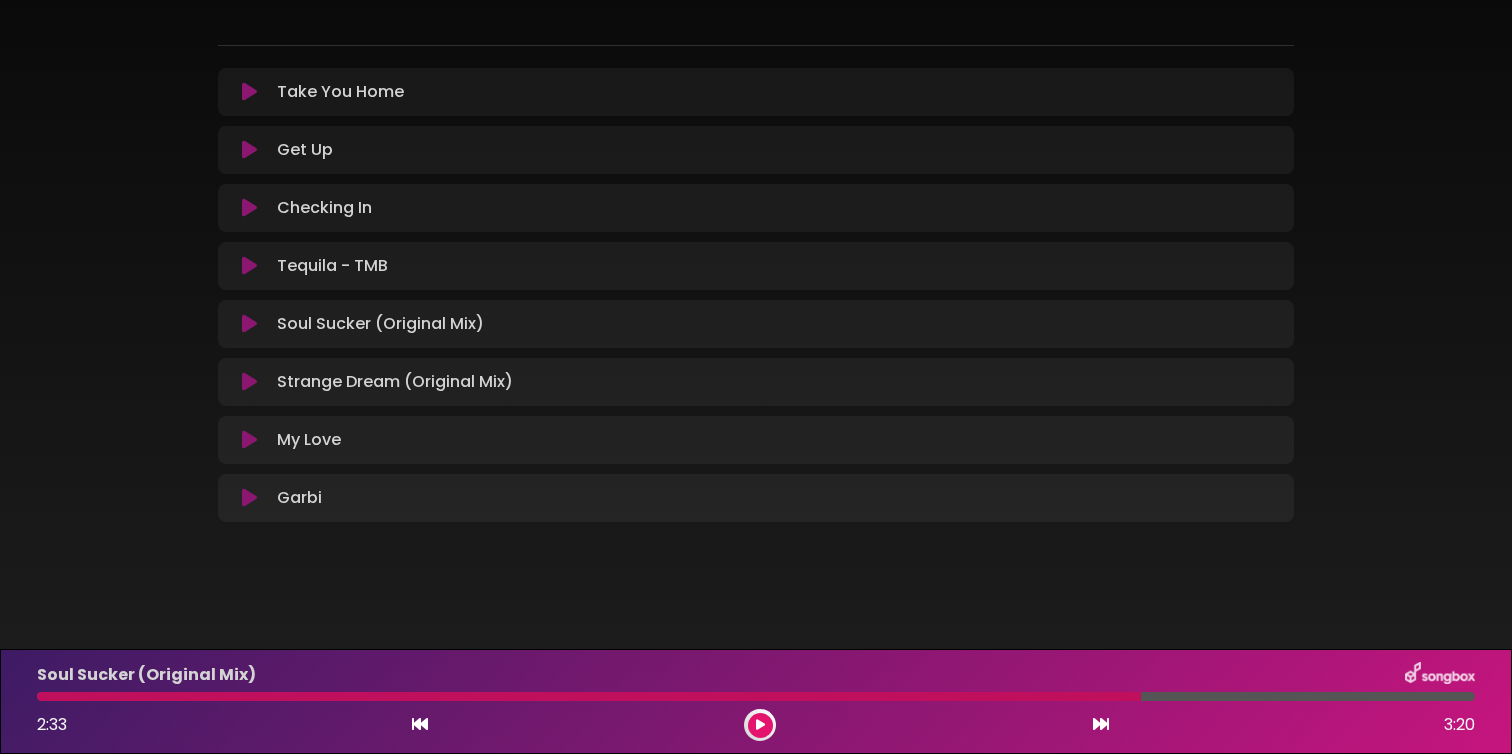 click at bounding box center [249, 324] 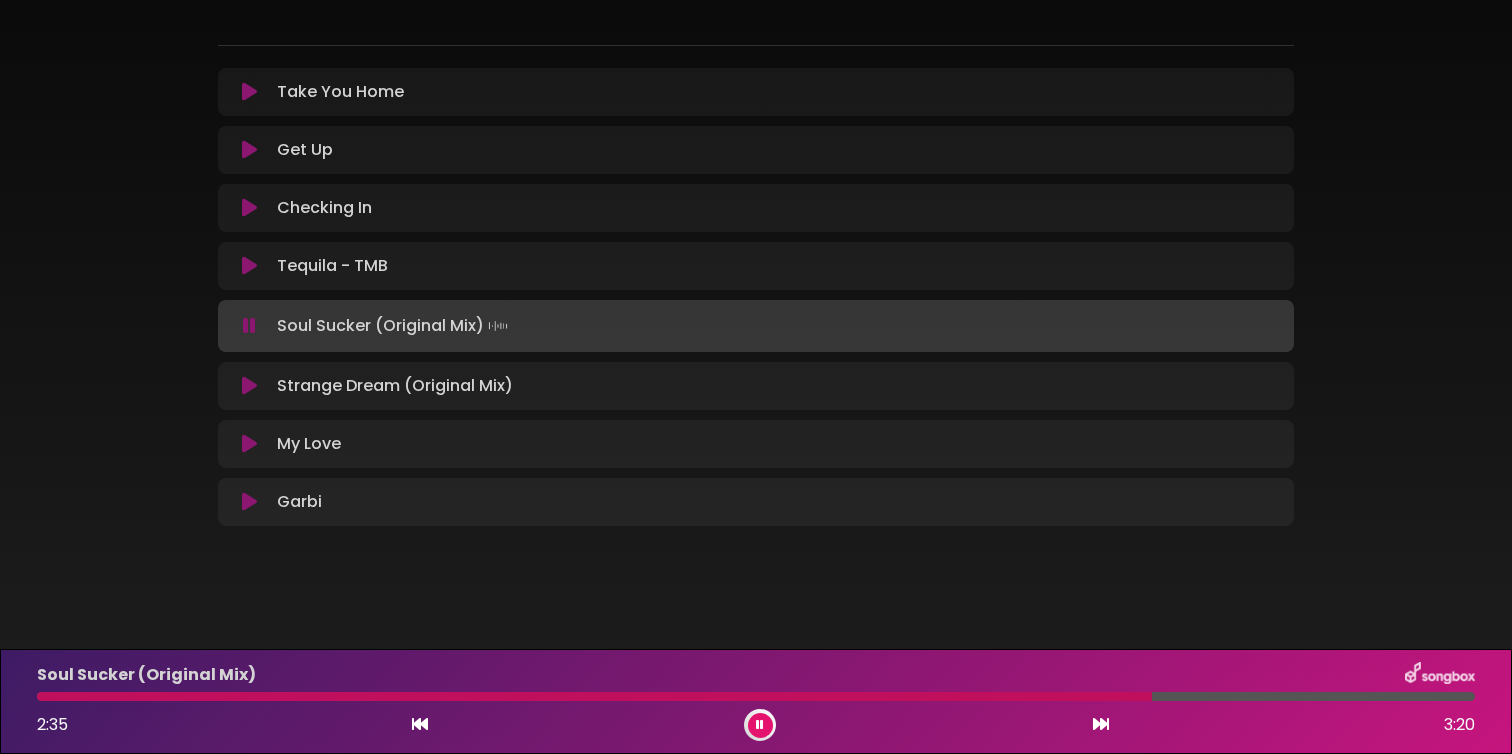 click at bounding box center (594, 696) 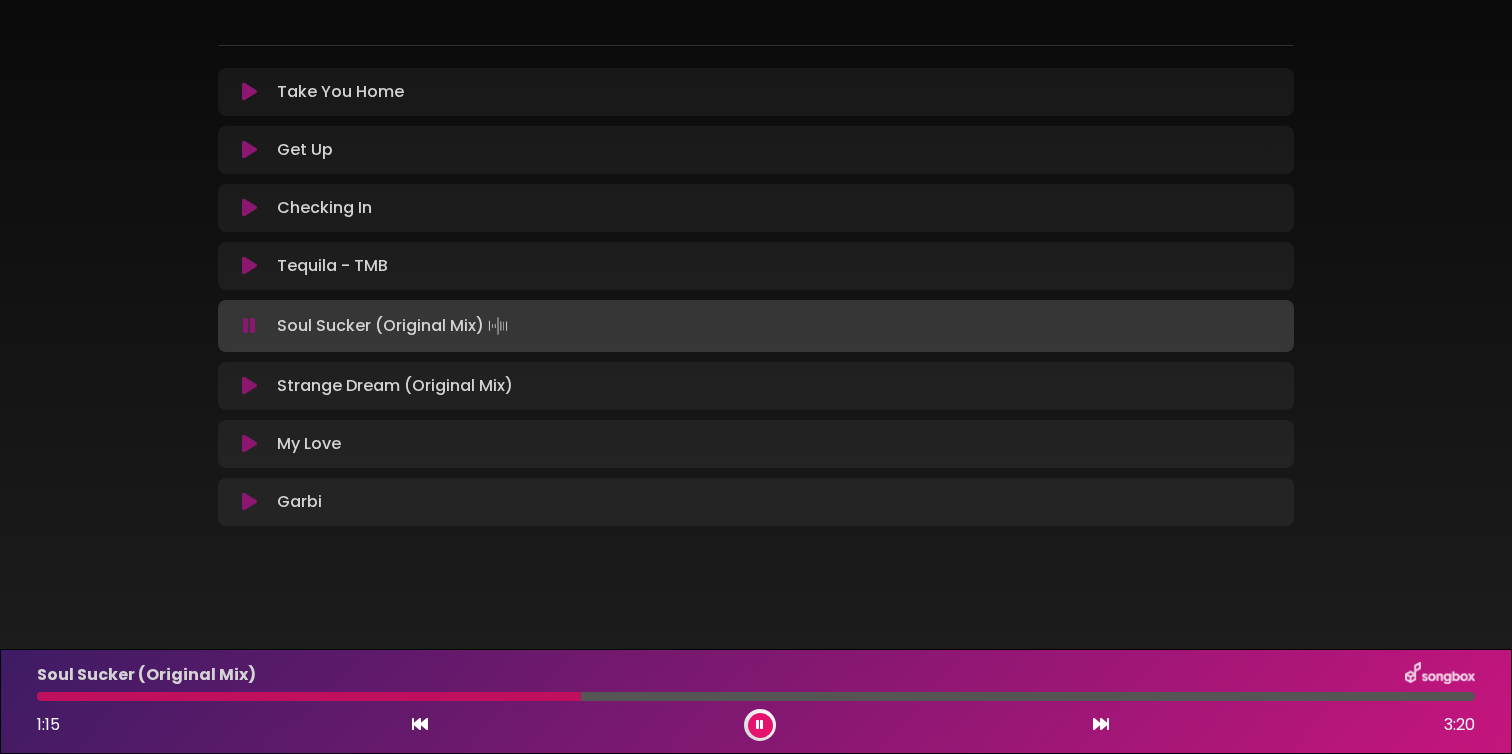 click at bounding box center (249, 386) 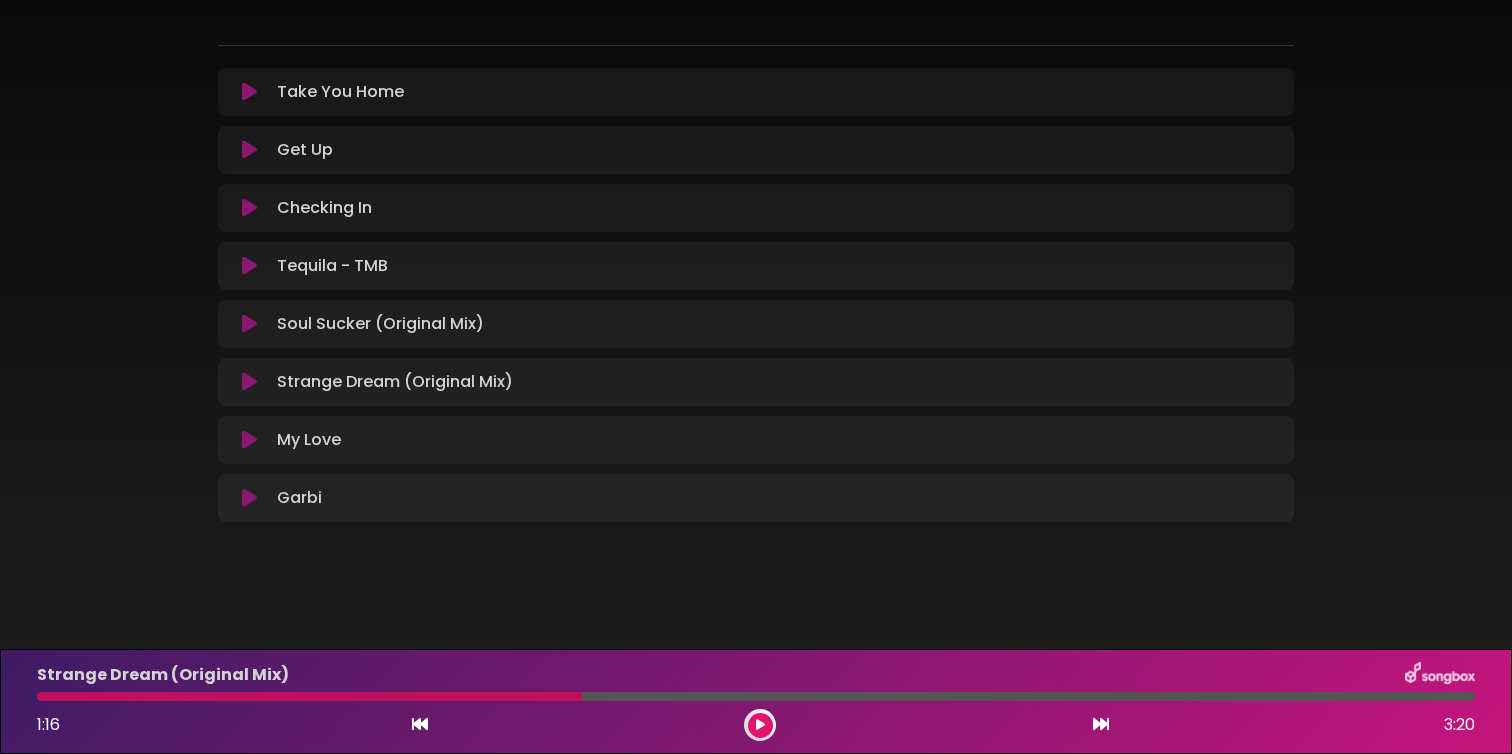click at bounding box center (249, 382) 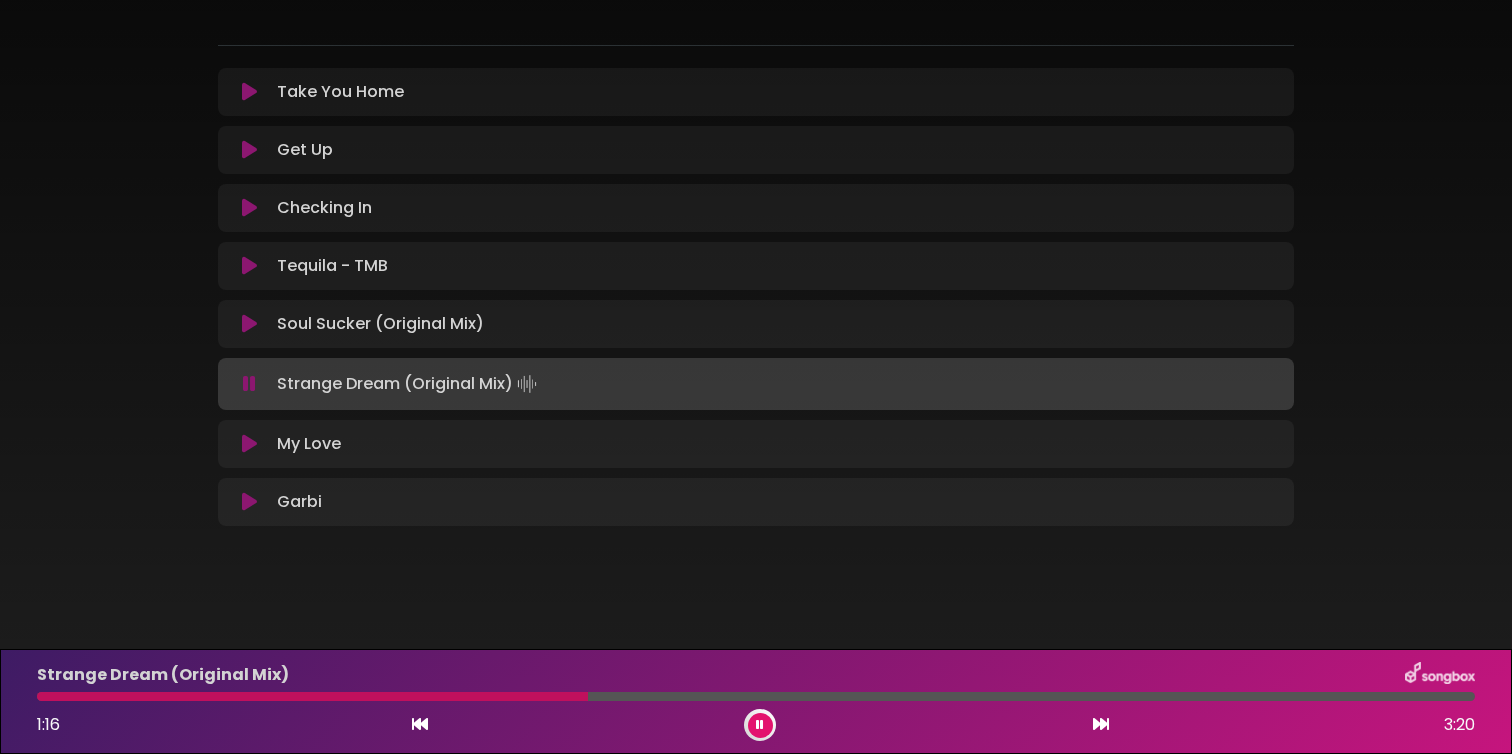 click at bounding box center (312, 696) 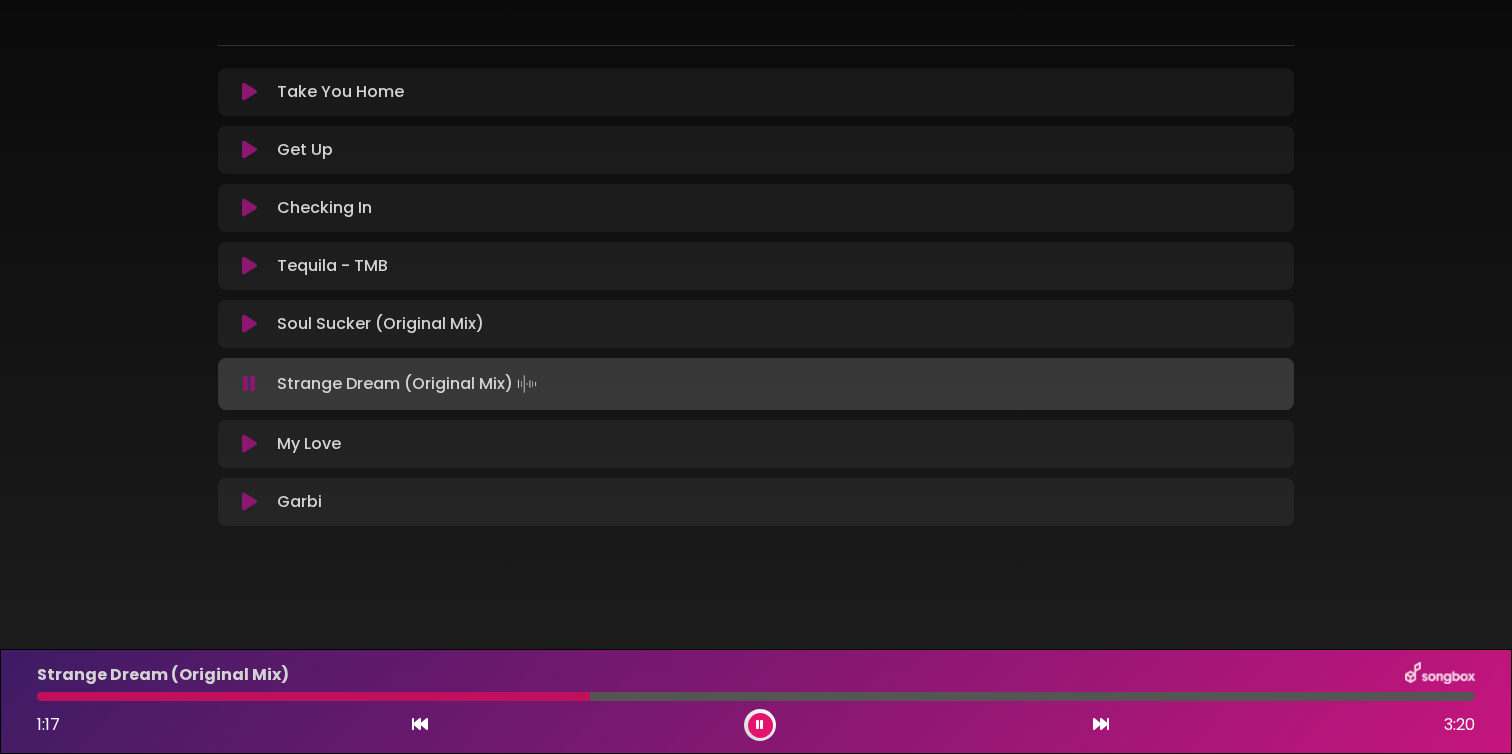 click at bounding box center (313, 696) 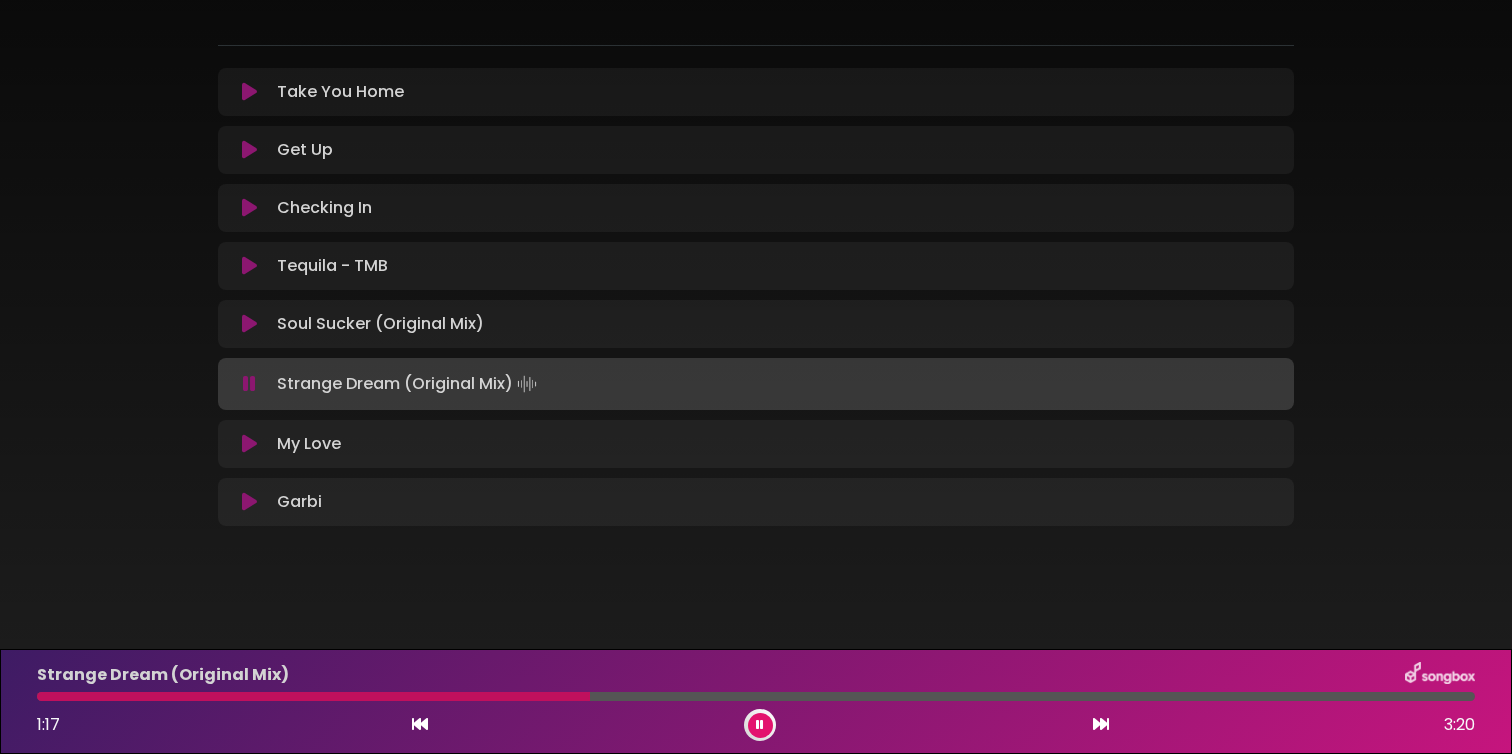 click at bounding box center [313, 696] 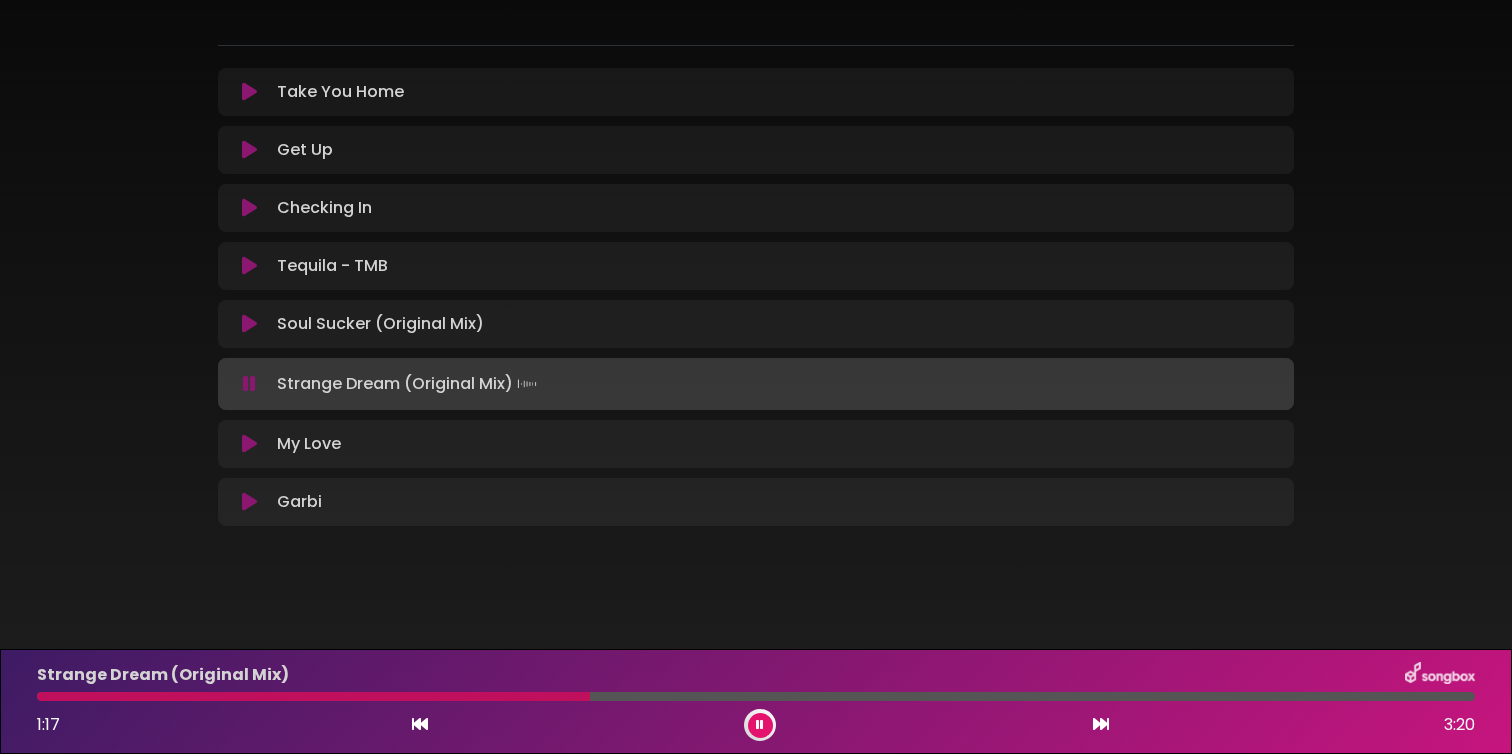 click at bounding box center [313, 696] 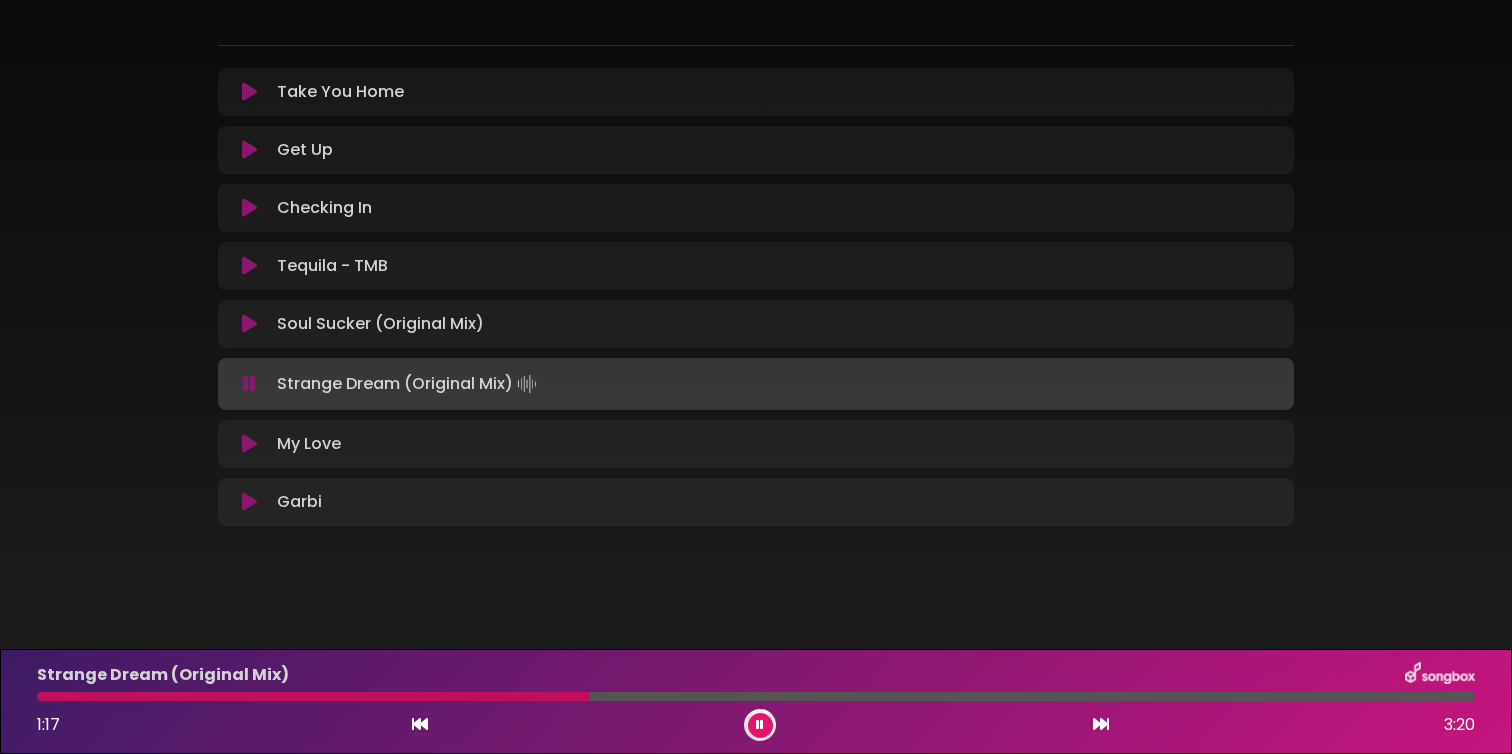 click at bounding box center (313, 696) 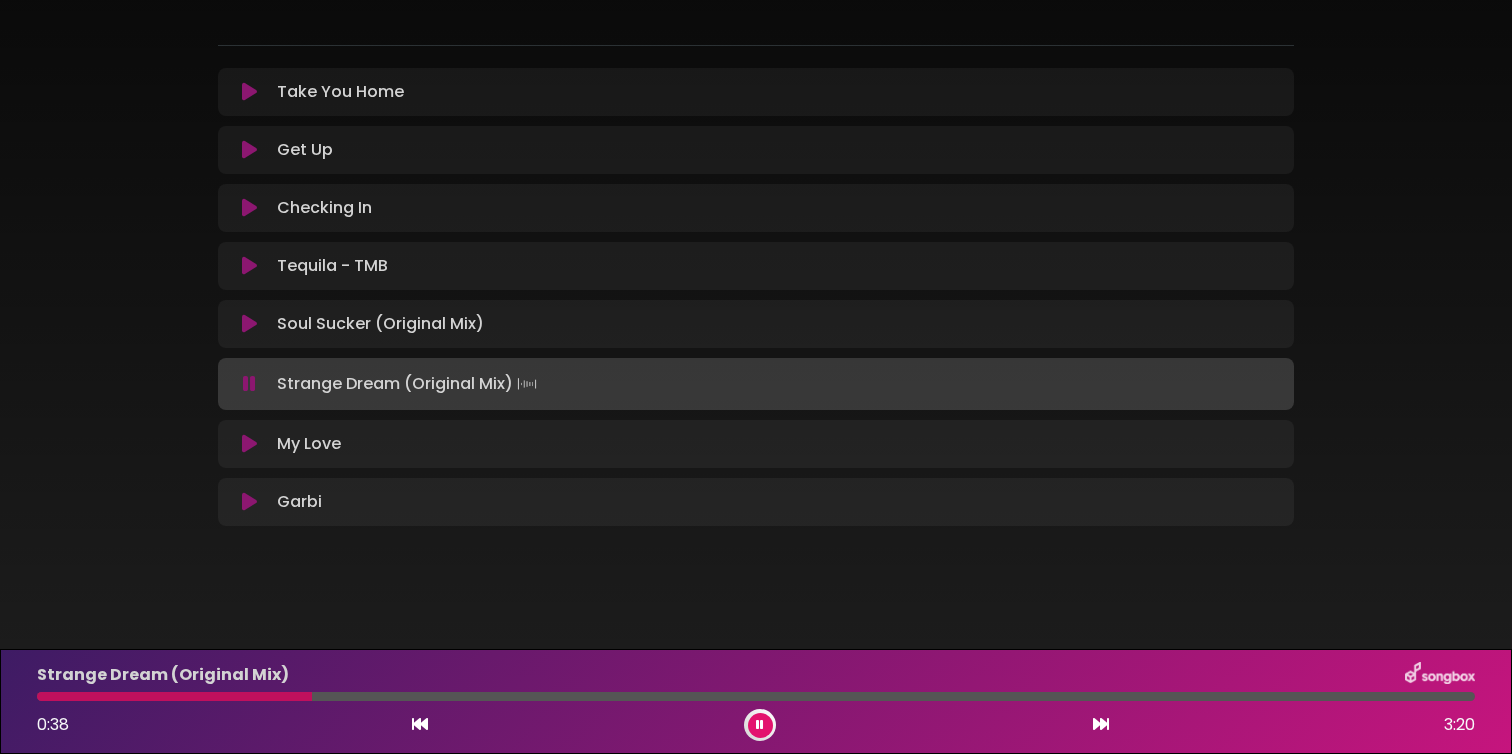 click at bounding box center [756, 696] 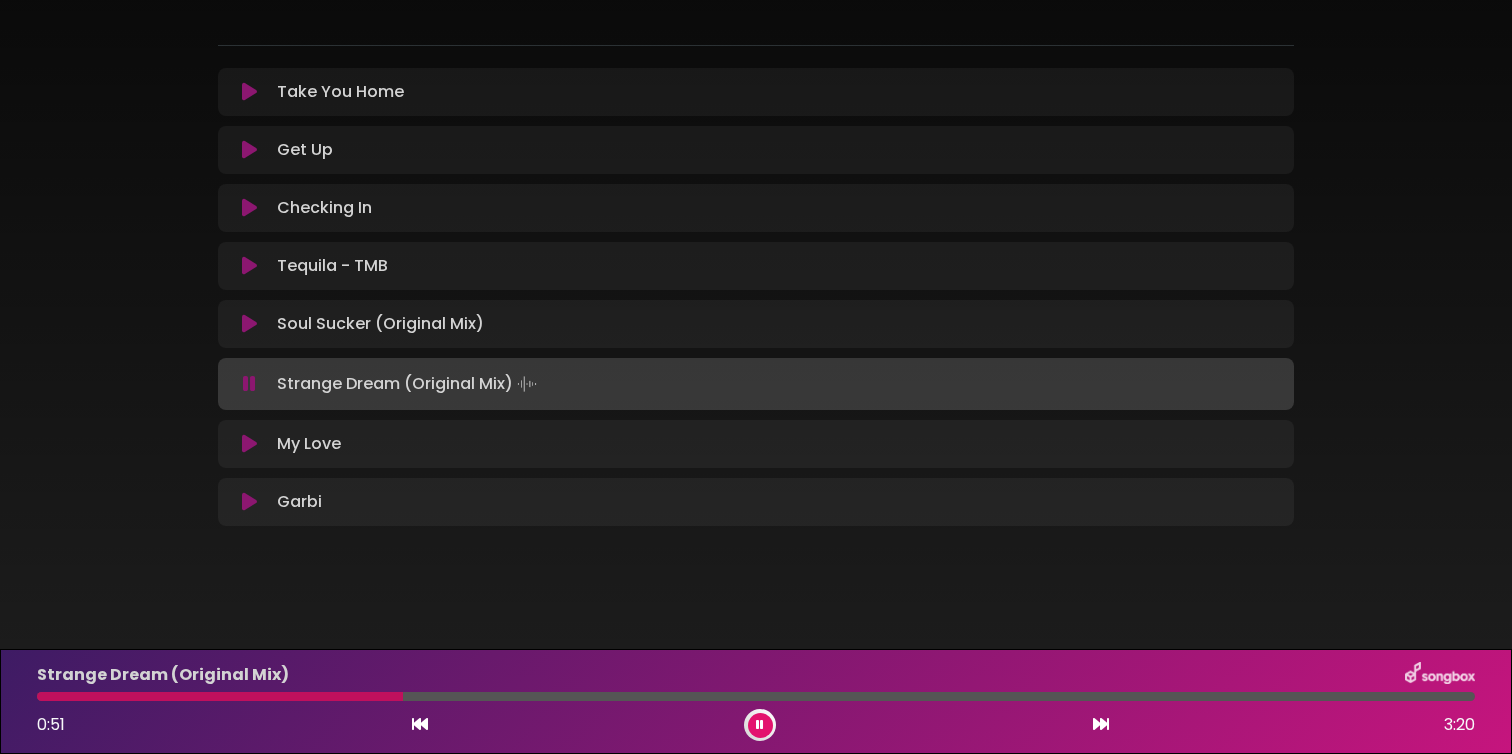 click at bounding box center (756, 696) 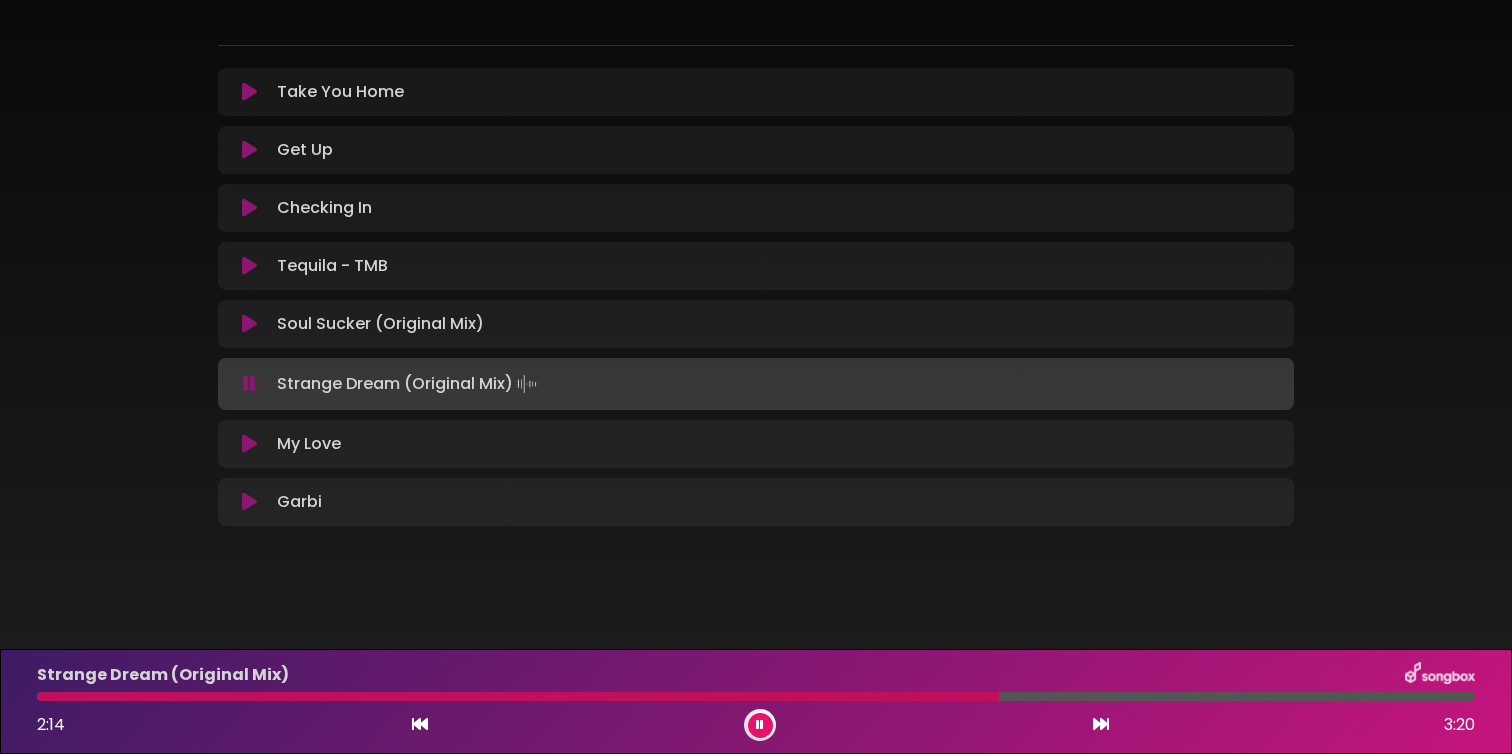 click at bounding box center (249, 444) 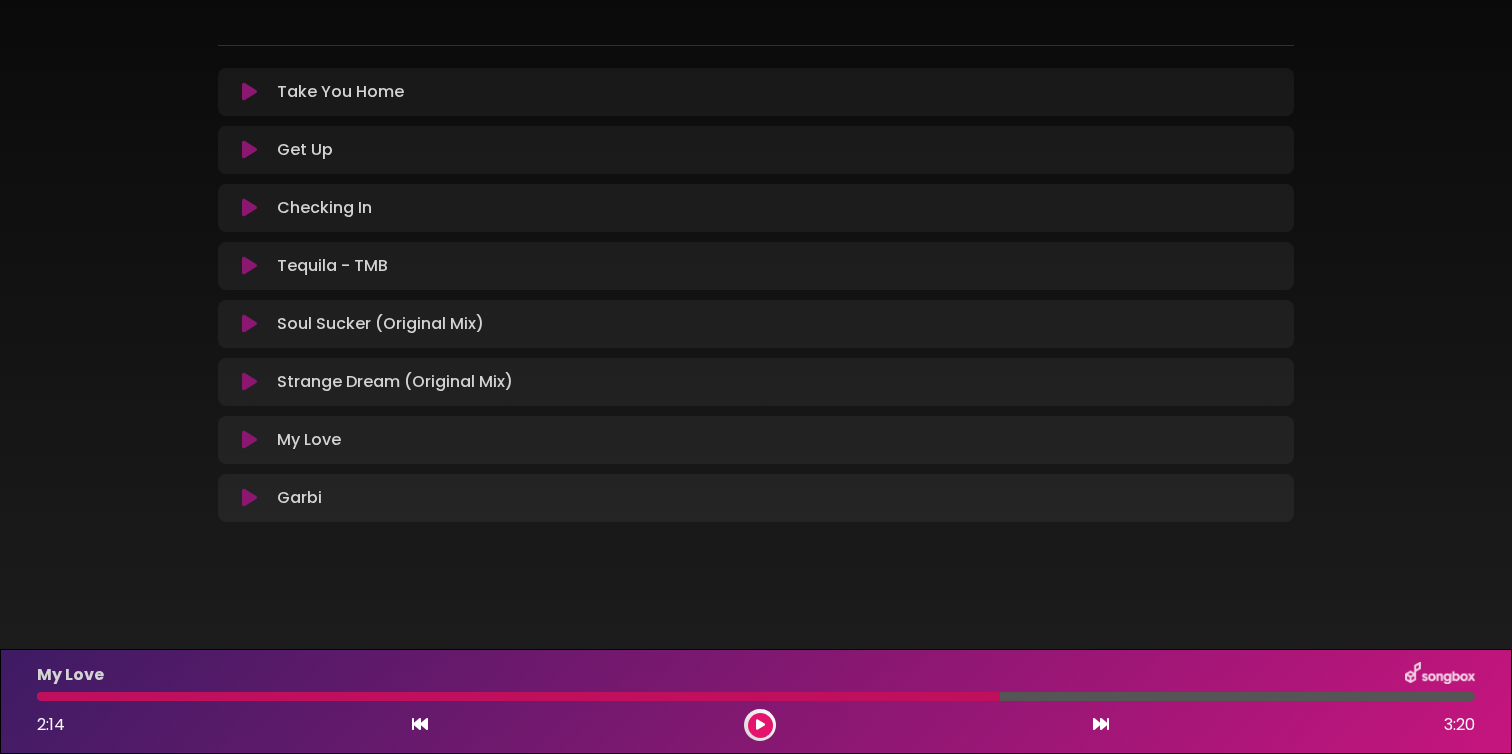 click at bounding box center [249, 440] 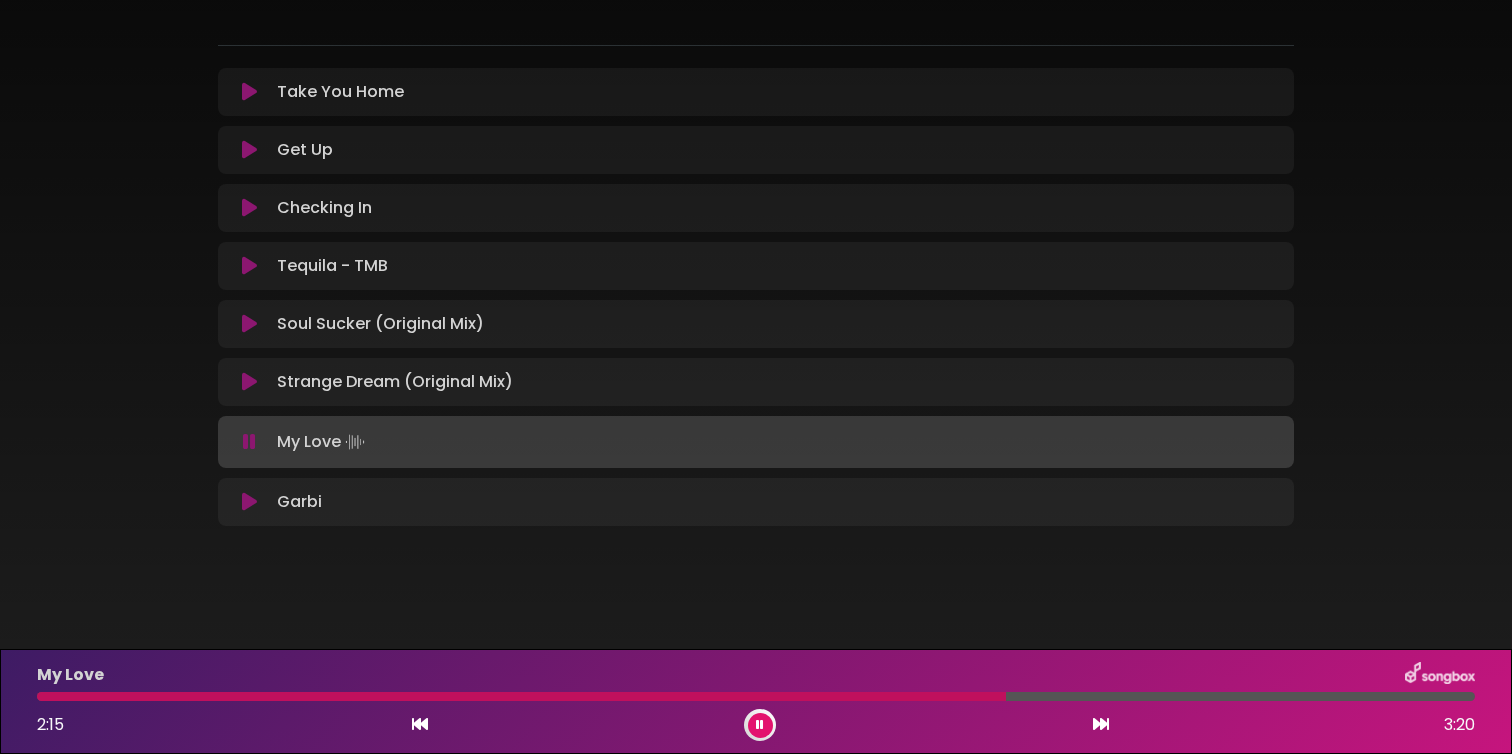 click on "My Love
Loading Track..." at bounding box center [756, 442] 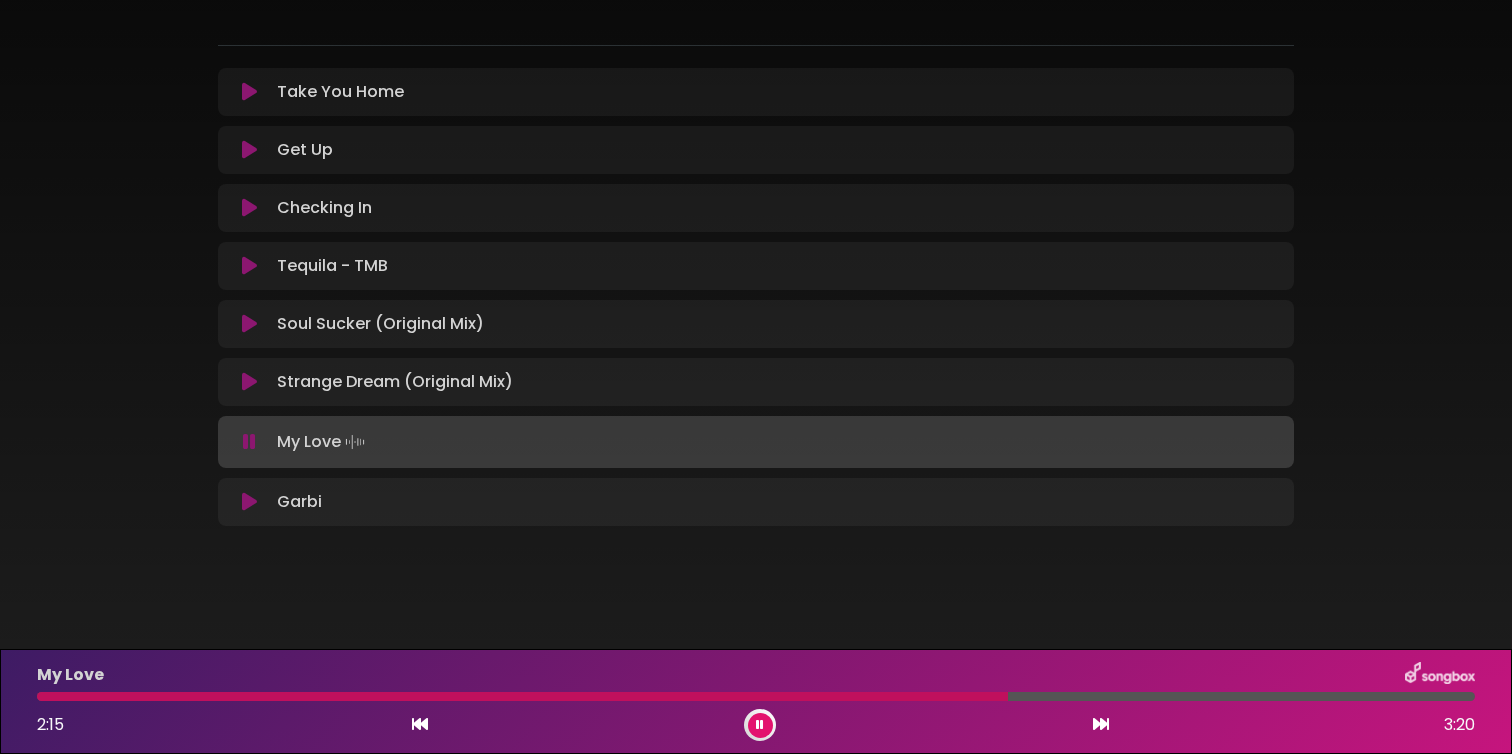 click on "My Love
Loading Track..." at bounding box center [756, 442] 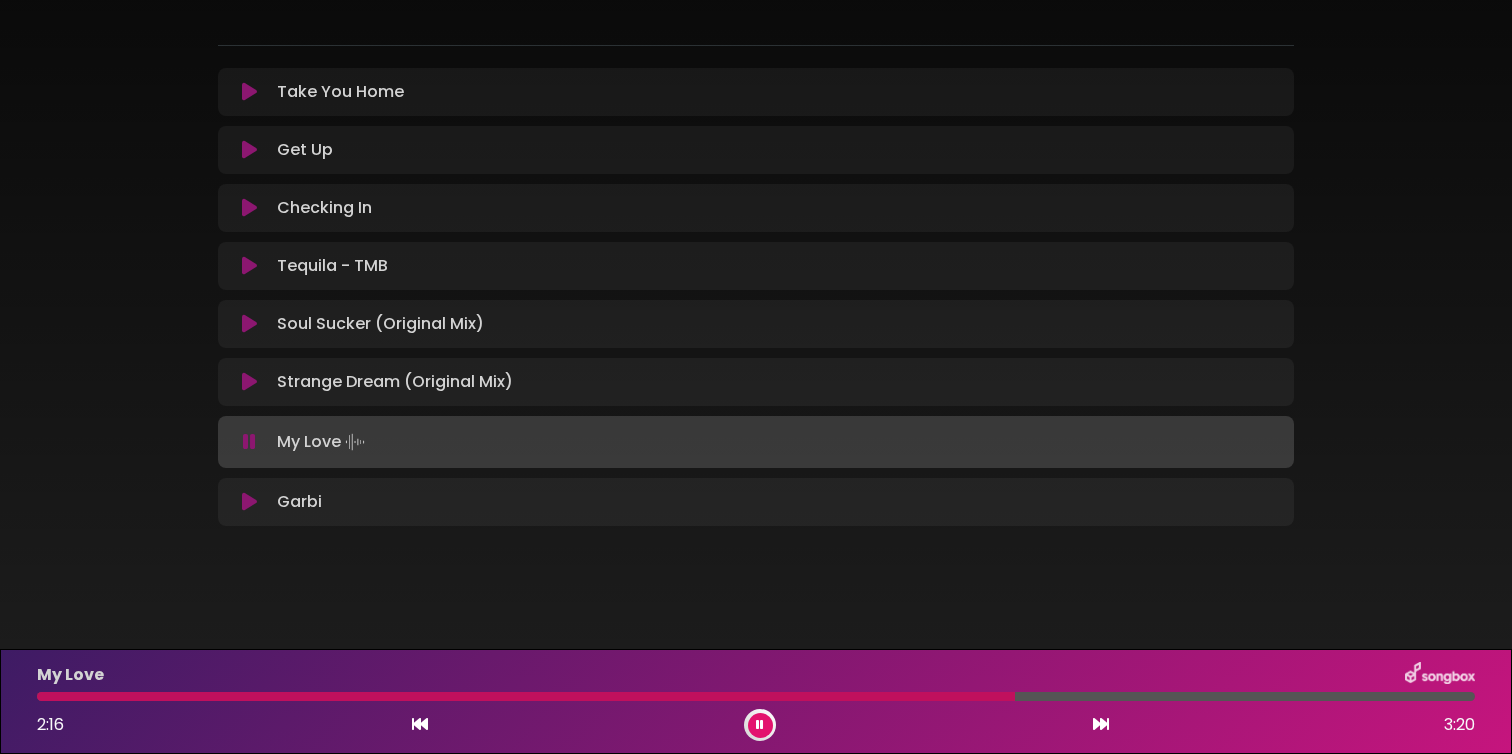 click on "My Love
[TIME]
[TIME]" at bounding box center (756, 701) 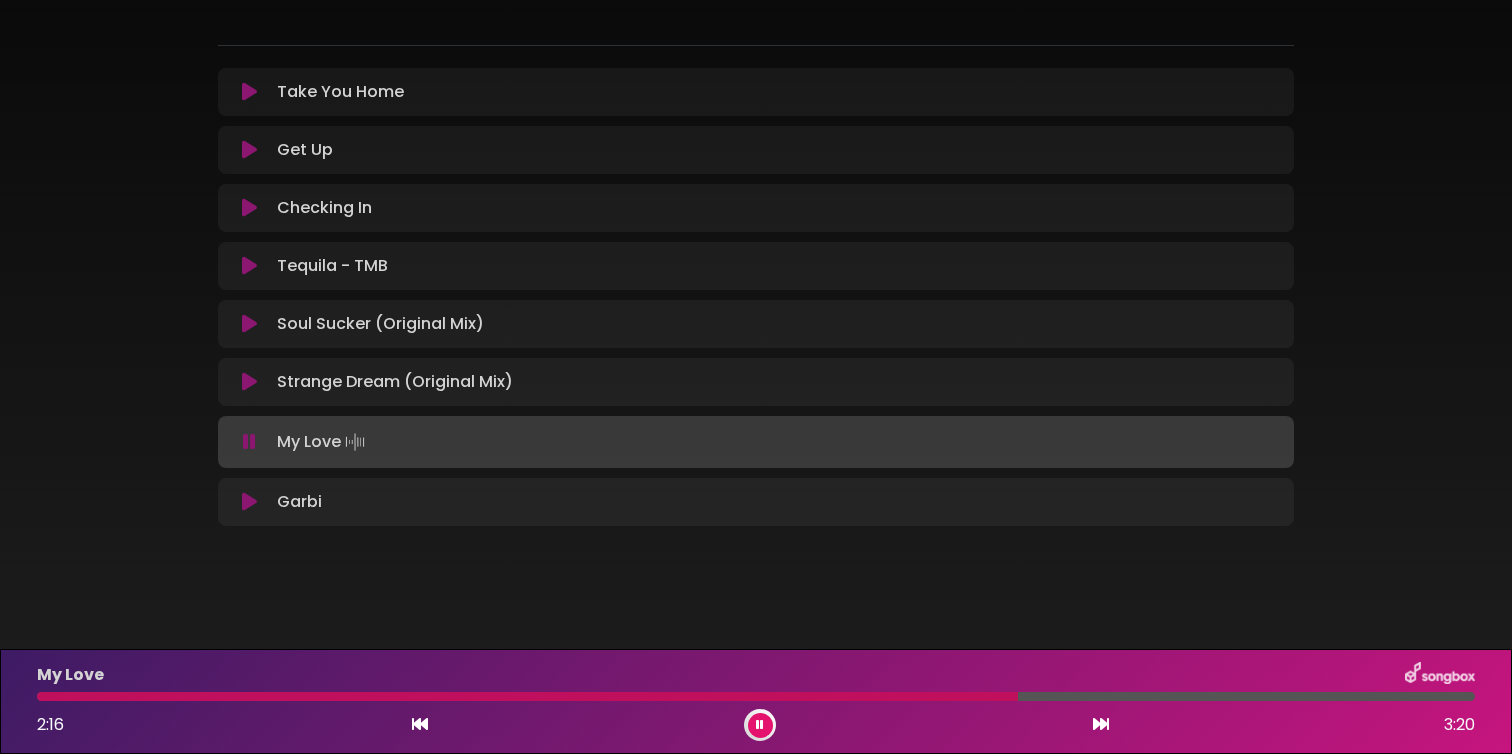 click at bounding box center [527, 696] 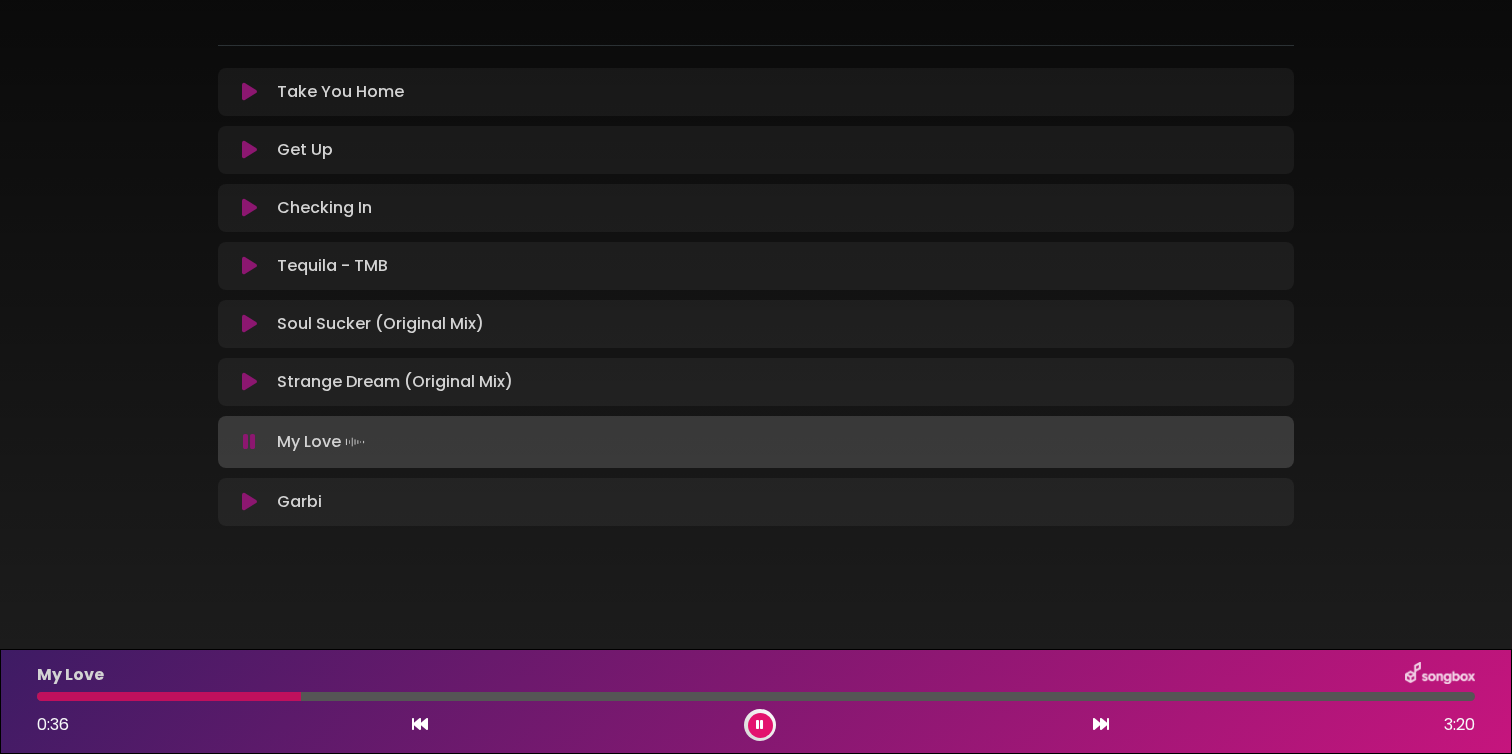 click at bounding box center [169, 696] 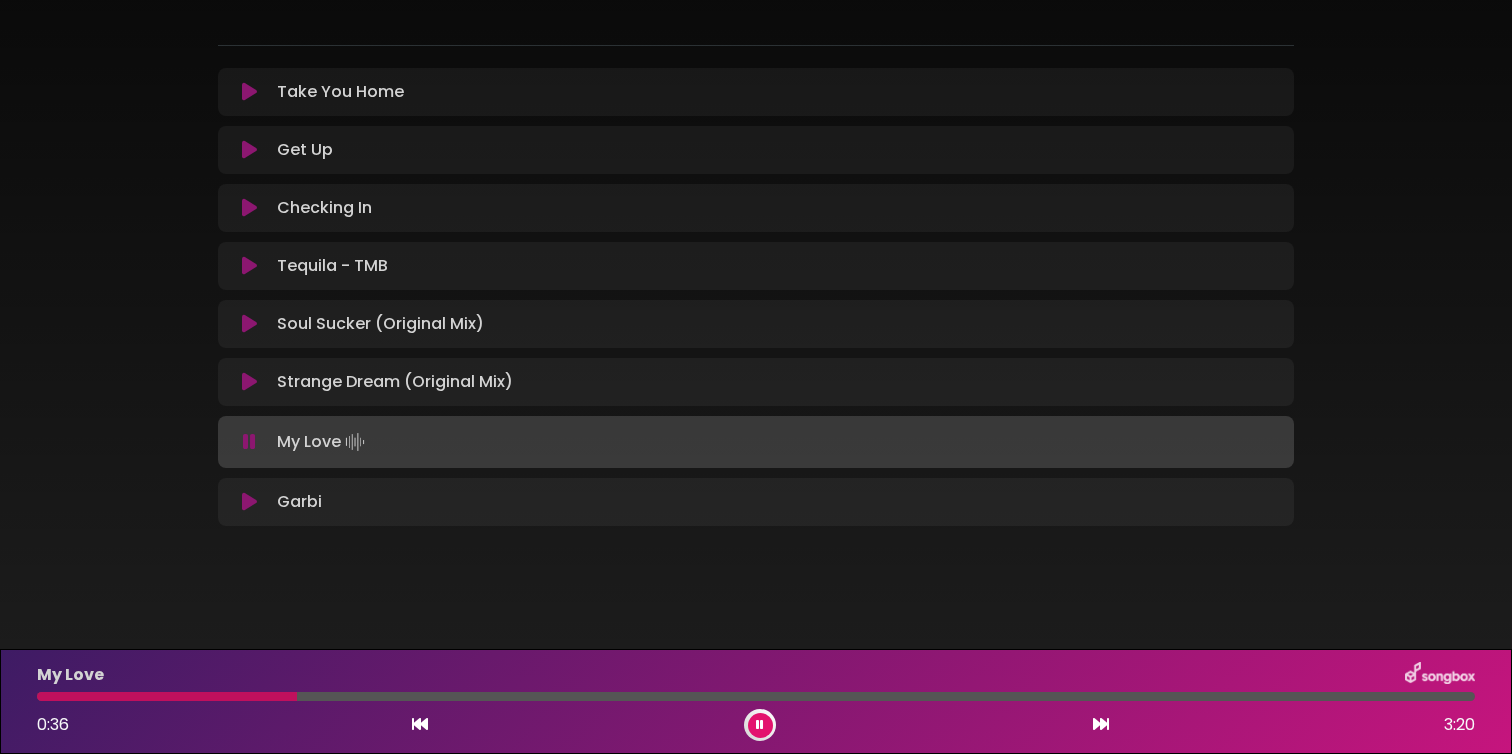 click at bounding box center (167, 696) 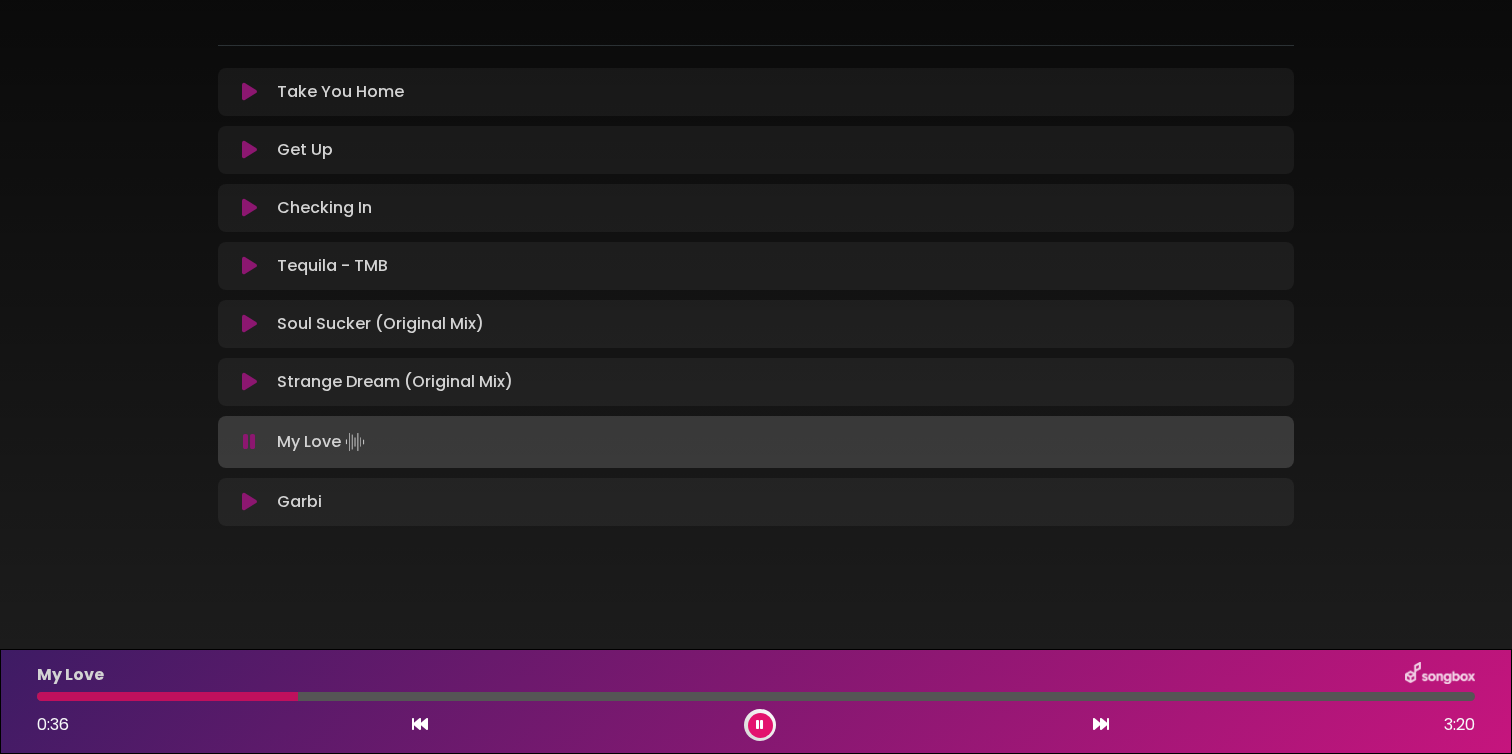 click at bounding box center (249, 92) 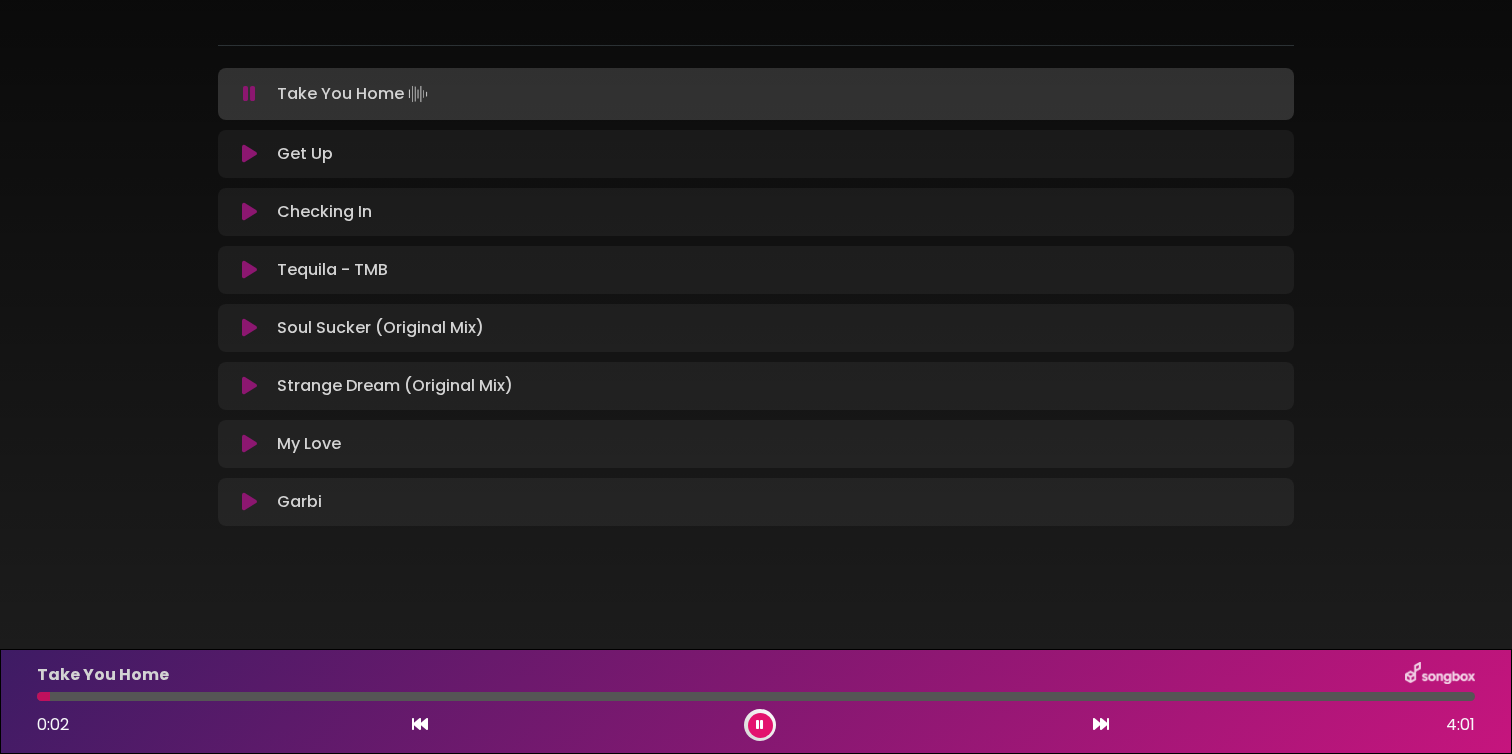 click at bounding box center [249, 154] 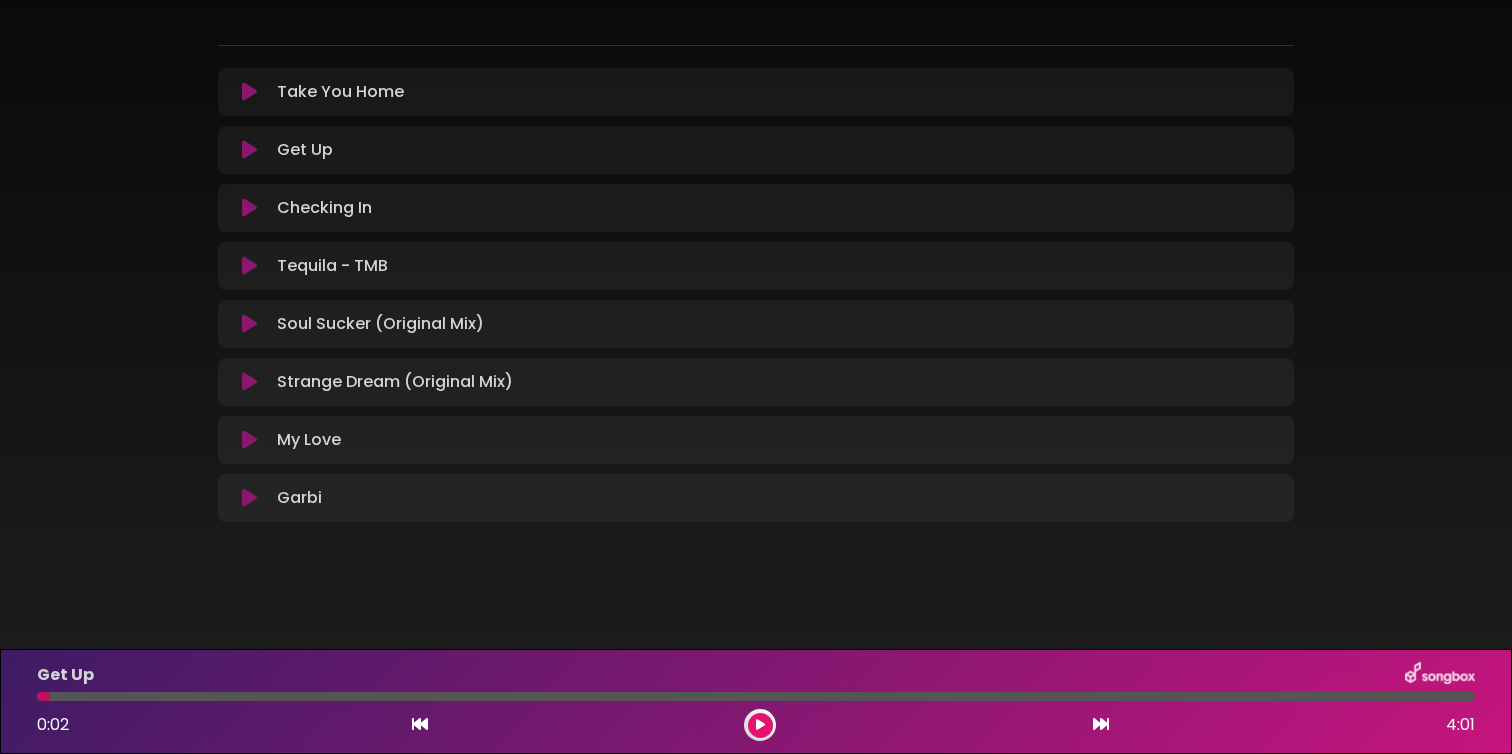 click at bounding box center (756, 696) 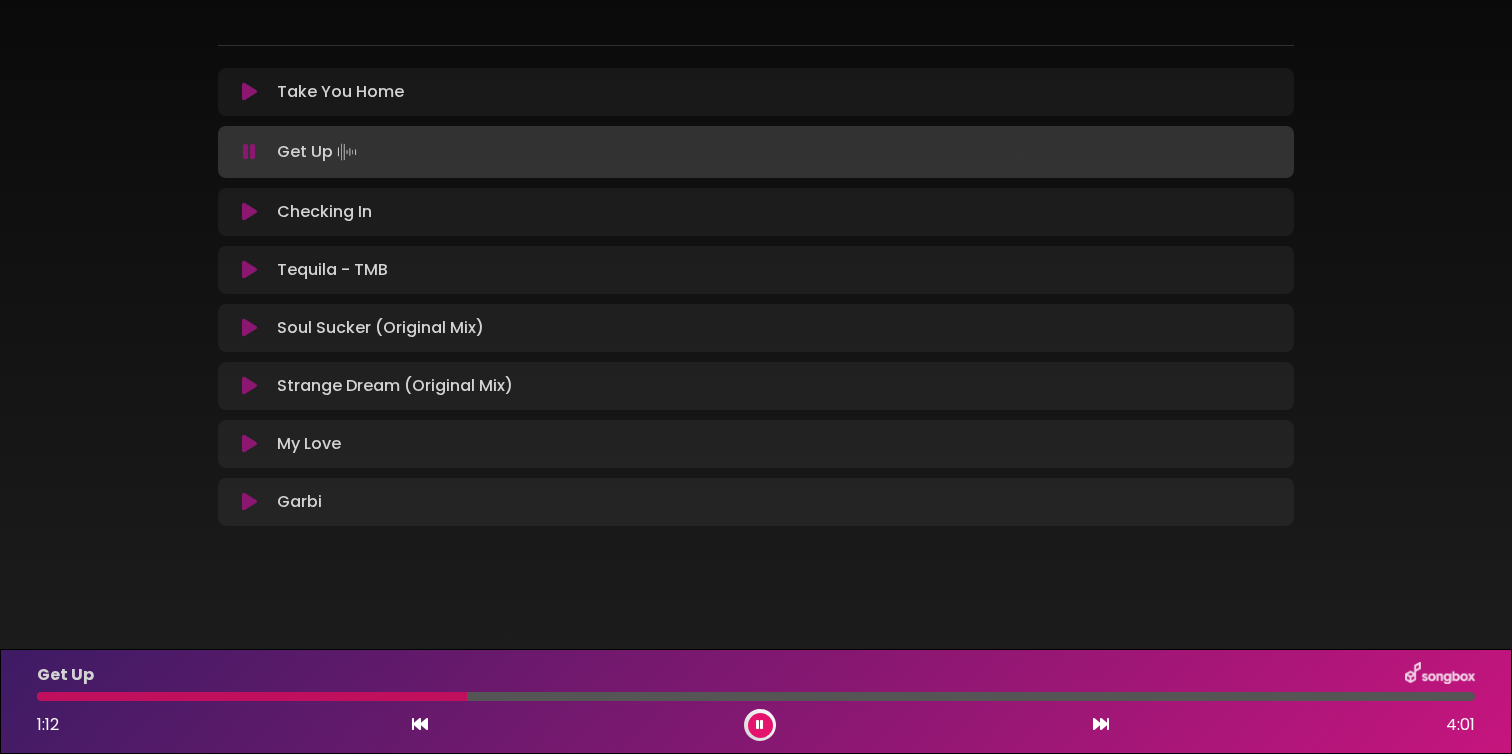 click at bounding box center [756, 696] 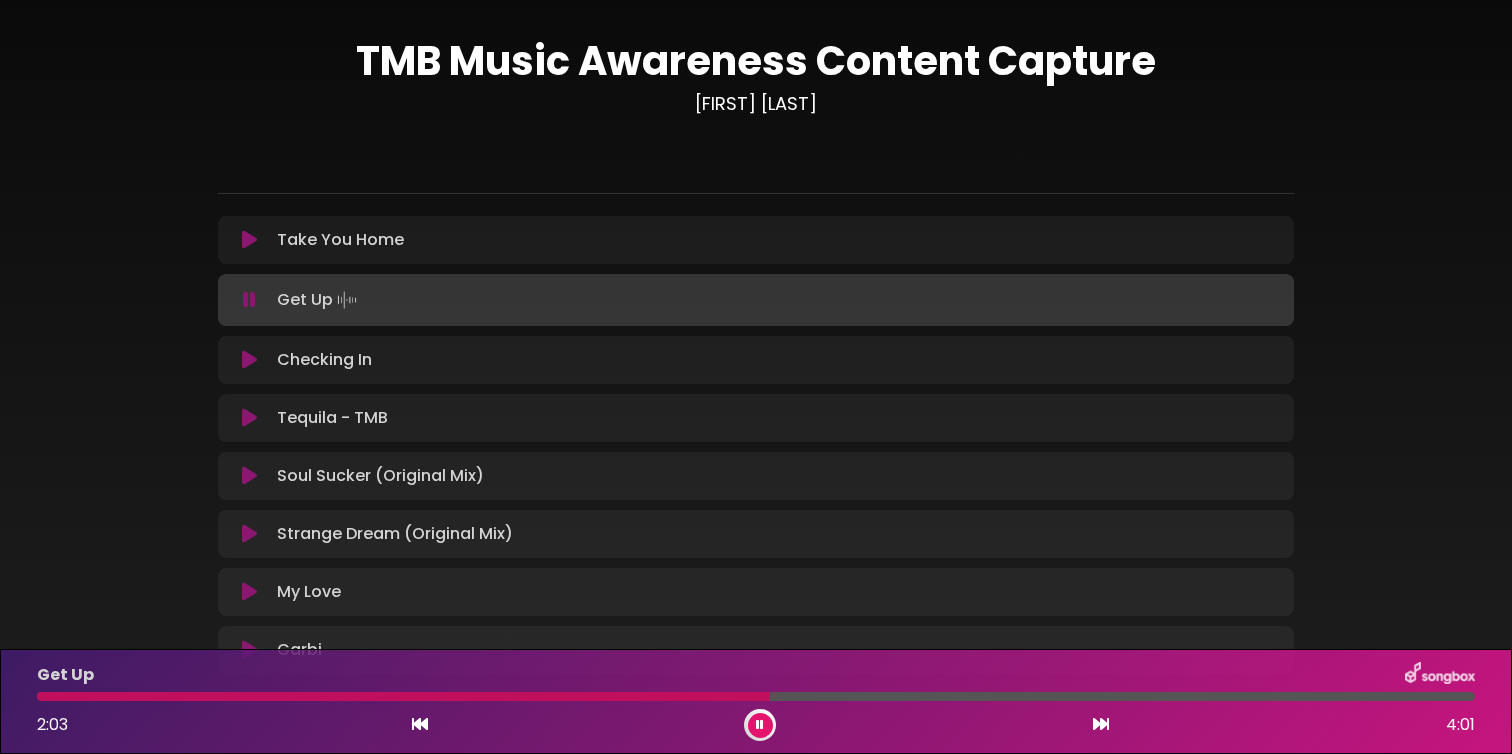 scroll, scrollTop: 0, scrollLeft: 0, axis: both 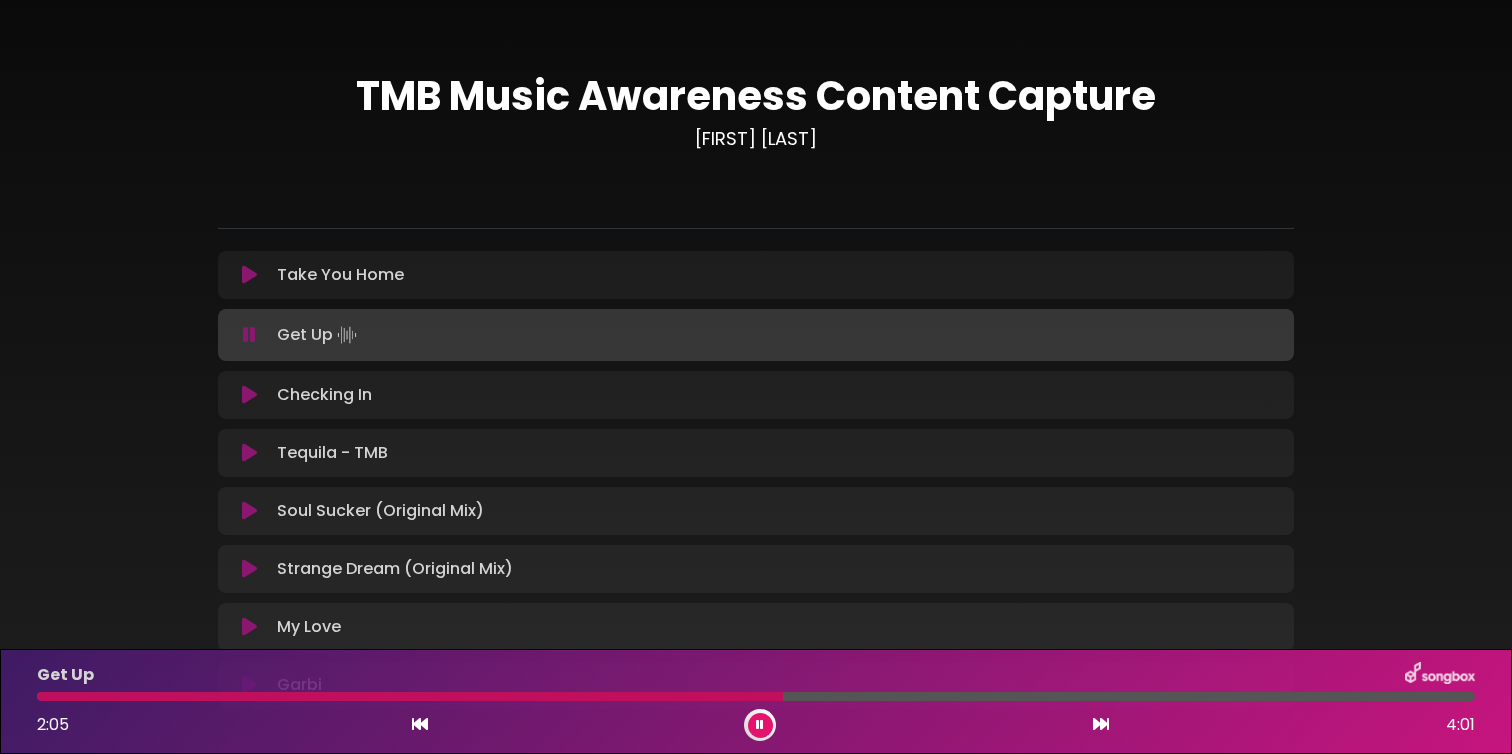 click at bounding box center (756, 696) 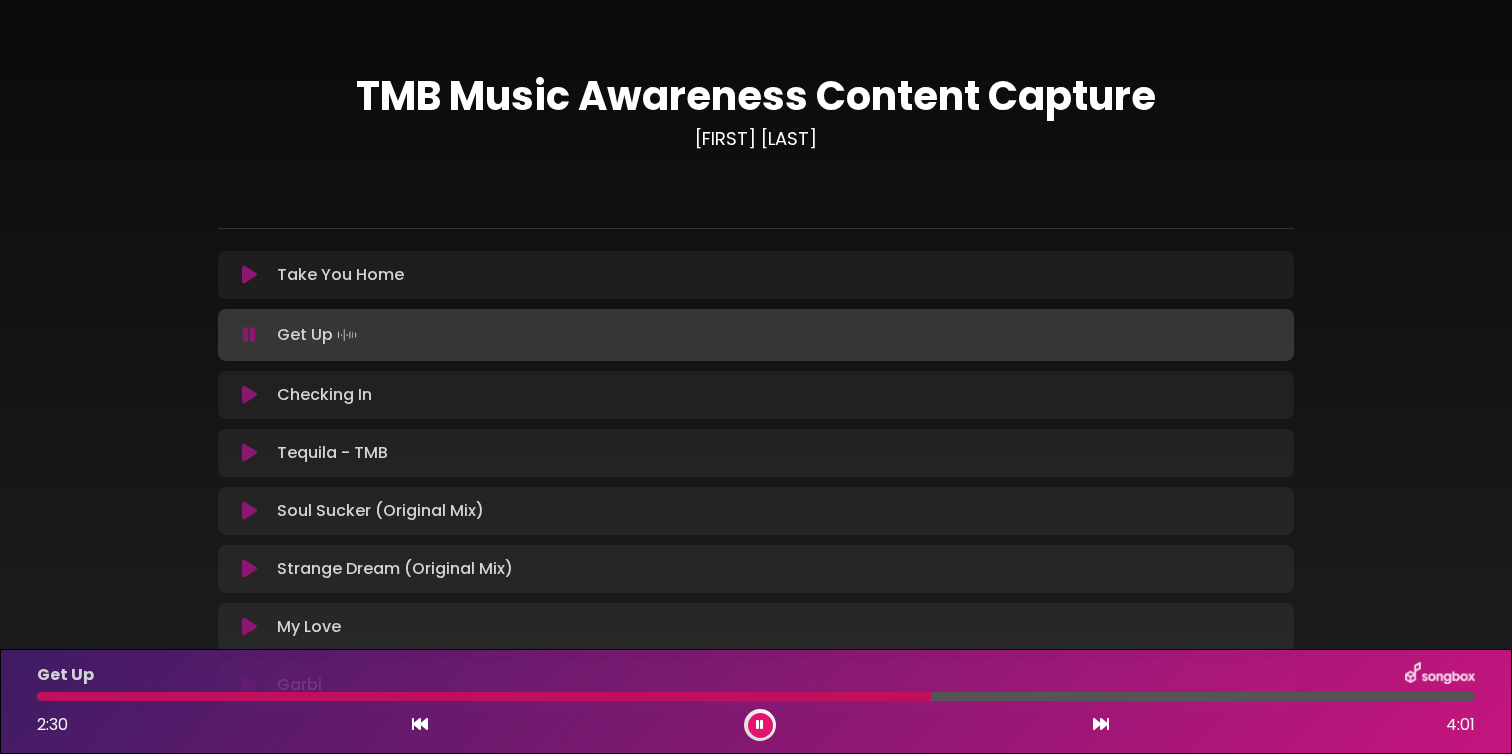 scroll, scrollTop: 187, scrollLeft: 0, axis: vertical 